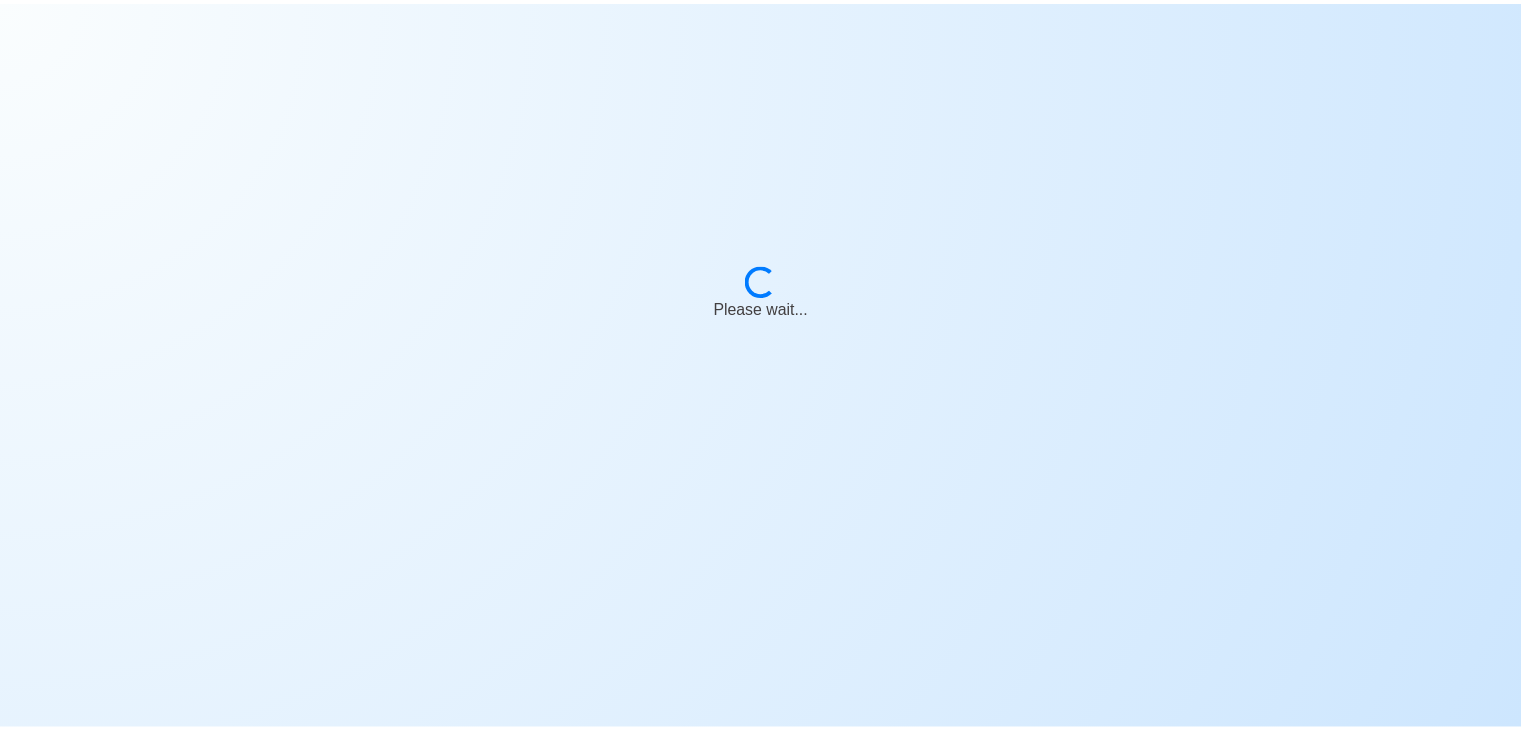 scroll, scrollTop: 0, scrollLeft: 0, axis: both 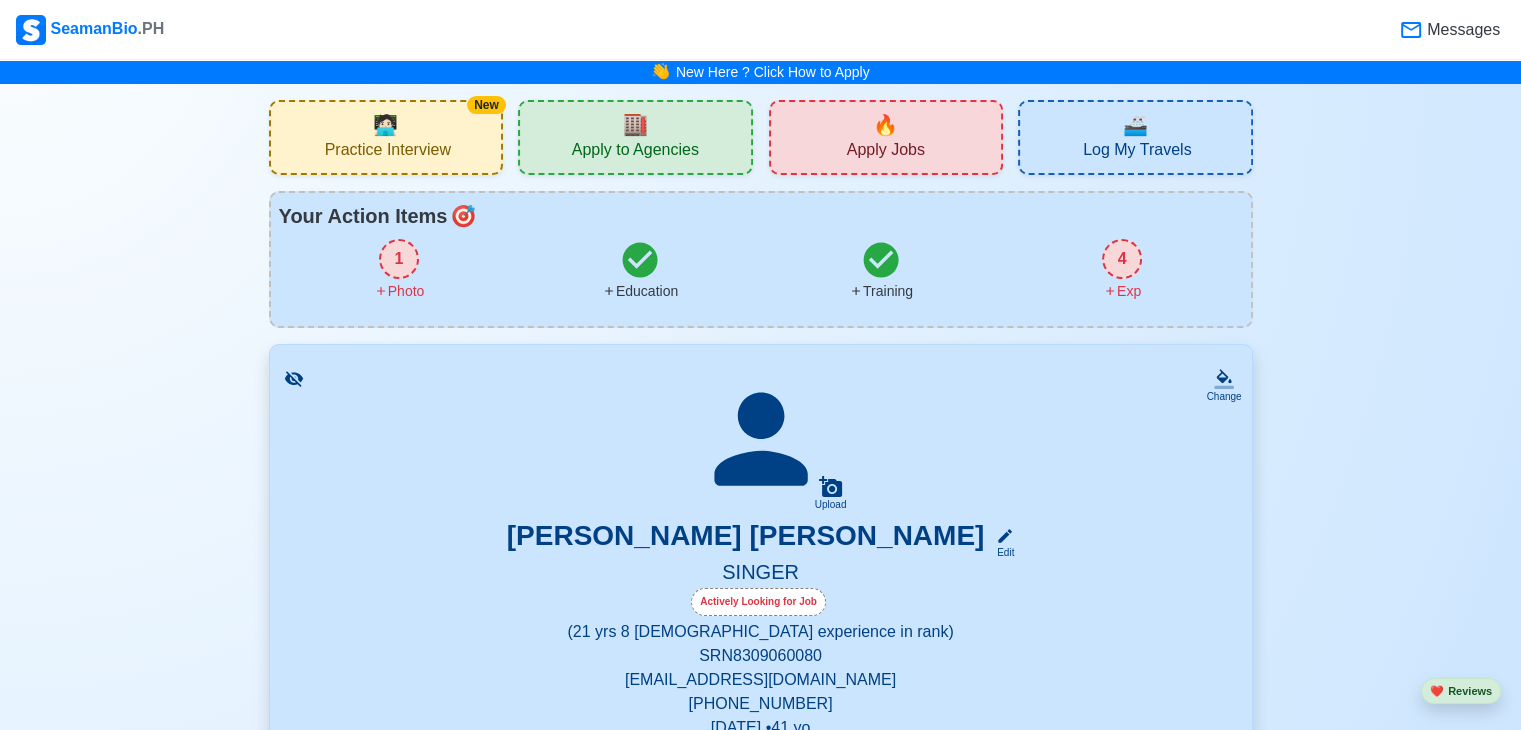 click on "New 🧑🏻‍💻   Practice Interview 🏬   Apply to Agencies 🔥 Apply Jobs 🚢   Log My Travels Your Action Items   🎯 1 Photo Education Training 4 Exp Change Upload MARIA MARICEL P. IGLESIA Edit SINGER Actively Looking for Job (21 yrs 8 mos experience in rank) SRN  8309060080 dollosakiva@gmail.com +639055221365 September 6, 1983   •  41   yo Female  •  Single 157  cm •  48  kg BLK 17 LOT 21 AMPALAYA ST. BRGY.TUMANA,MARIKINA CITY Philippines   🇵🇭 Availability Immediate Download & Convert to PDF 🎨 Choose Other CV Design ✍️ Add My Signature Objective To work on a seafarer vessel as a singer and enhance my musical skills while contributing to the ship's entertainment and overall crew experience. EDIT Statutory Info EDIT TIN: 360-827-244-000 Pag-IBIG: 121021279472 PhilHealth: 19-025505489-2 Education 2 Auto sort by Start Date. ADD SAN MATEO NATIONAL HIGH SCHOOL EDIT HIGH SCHOOL GRADUATE Jun 1996 - Apr 2000 MALY ELEMENTARY SCHOOL EDIT PRIMARY SCHOOL GRADUATE Jun 1990 - Apr 1996 3 ADD 2" at bounding box center [760, 3169] 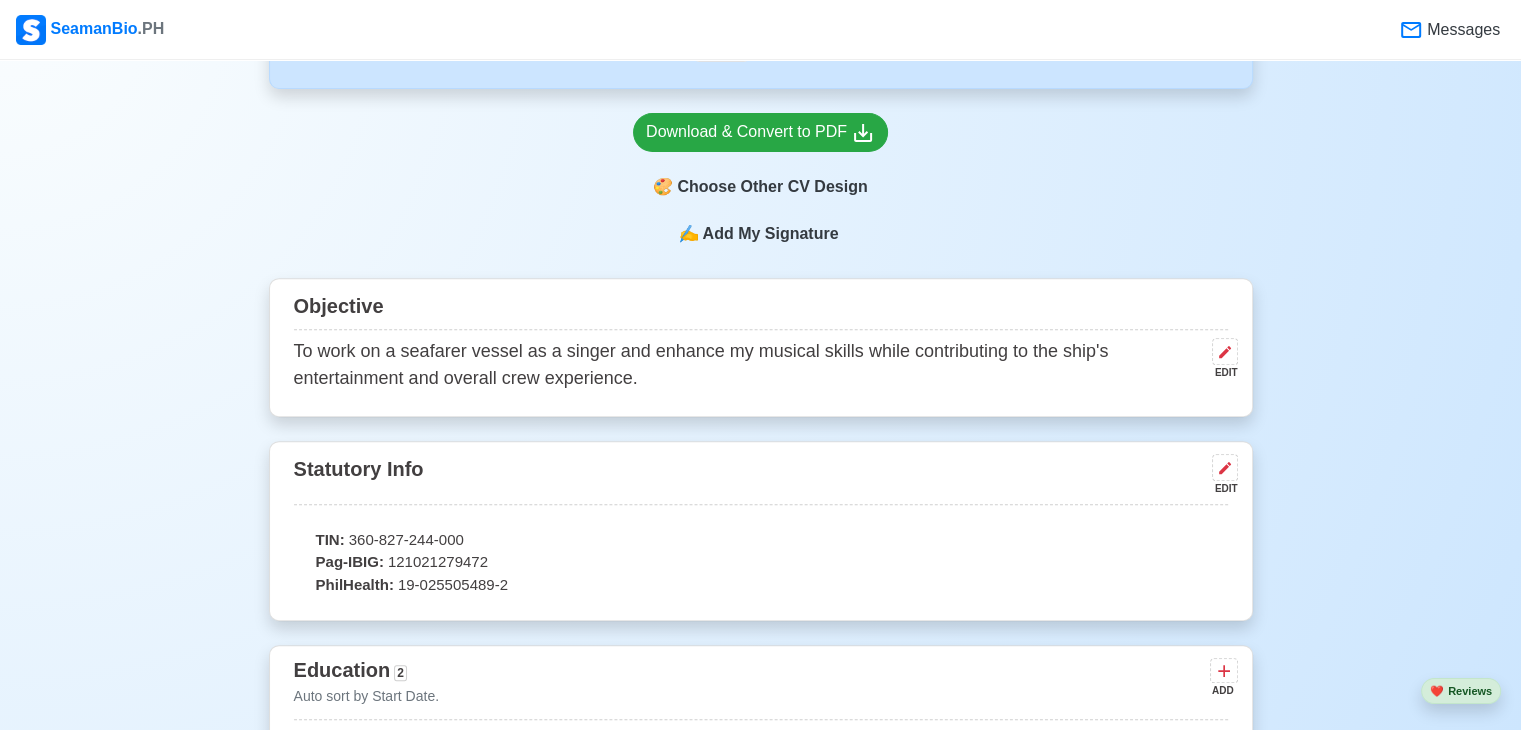 scroll, scrollTop: 0, scrollLeft: 0, axis: both 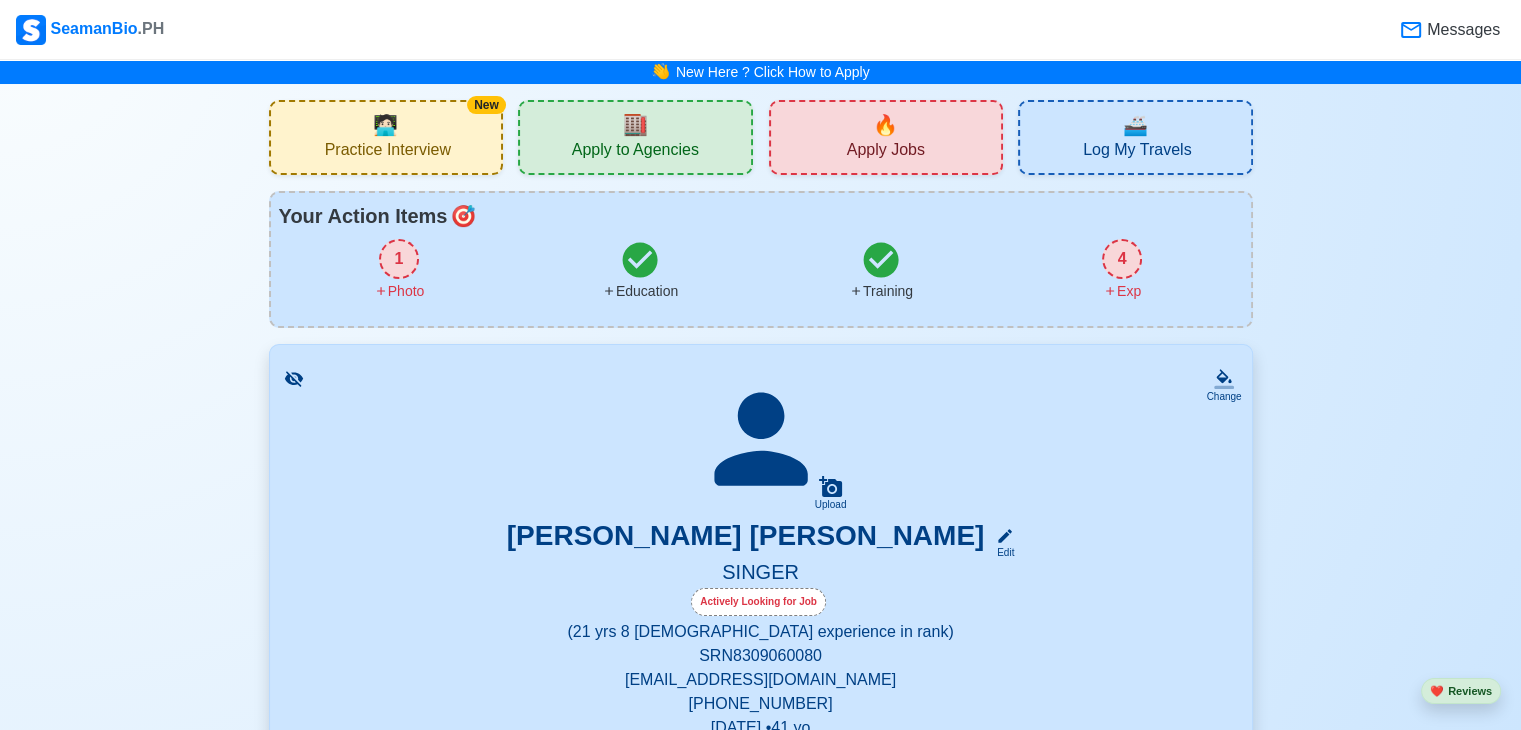 click on "New 🧑🏻‍💻   Practice Interview 🏬   Apply to Agencies 🔥 Apply Jobs 🚢   Log My Travels Your Action Items   🎯 1 Photo Education Training 4 Exp Change Upload MARIA MARICEL P. IGLESIA Edit SINGER Actively Looking for Job (21 yrs 8 mos experience in rank) SRN  8309060080 dollosakiva@gmail.com +639055221365 September 6, 1983   •  41   yo Female  •  Single 157  cm •  48  kg BLK 17 LOT 21 AMPALAYA ST. BRGY.TUMANA,MARIKINA CITY Philippines   🇵🇭 Availability Immediate Download & Convert to PDF 🎨 Choose Other CV Design ✍️ Add My Signature Objective To work on a seafarer vessel as a singer and enhance my musical skills while contributing to the ship's entertainment and overall crew experience. EDIT Statutory Info EDIT TIN: 360-827-244-000 Pag-IBIG: 121021279472 PhilHealth: 19-025505489-2 Education 2 Auto sort by Start Date. ADD SAN MATEO NATIONAL HIGH SCHOOL EDIT HIGH SCHOOL GRADUATE Jun 1996 - Apr 2000 MALY ELEMENTARY SCHOOL EDIT PRIMARY SCHOOL GRADUATE Jun 1990 - Apr 1996 3 ADD 2" at bounding box center (760, 3169) 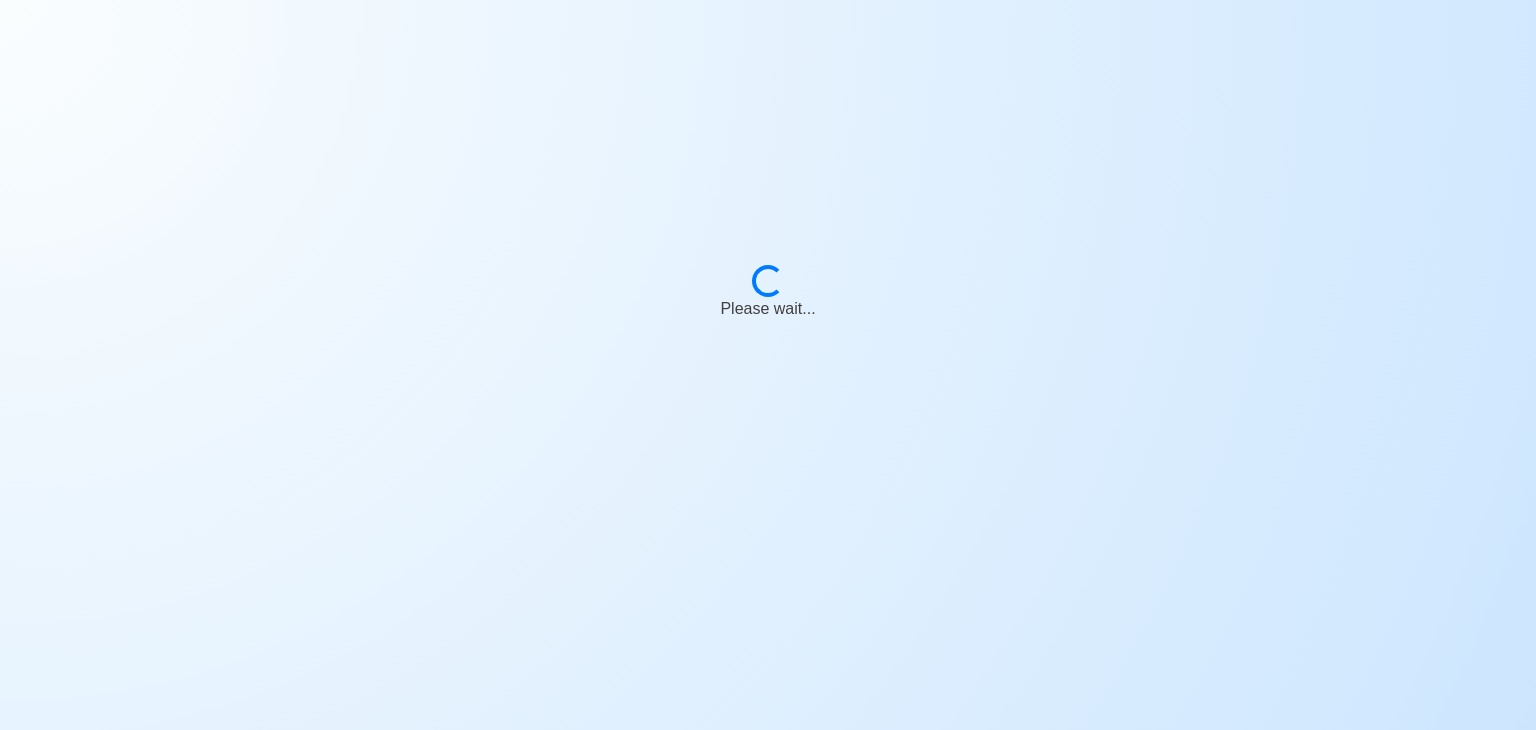 scroll, scrollTop: 0, scrollLeft: 0, axis: both 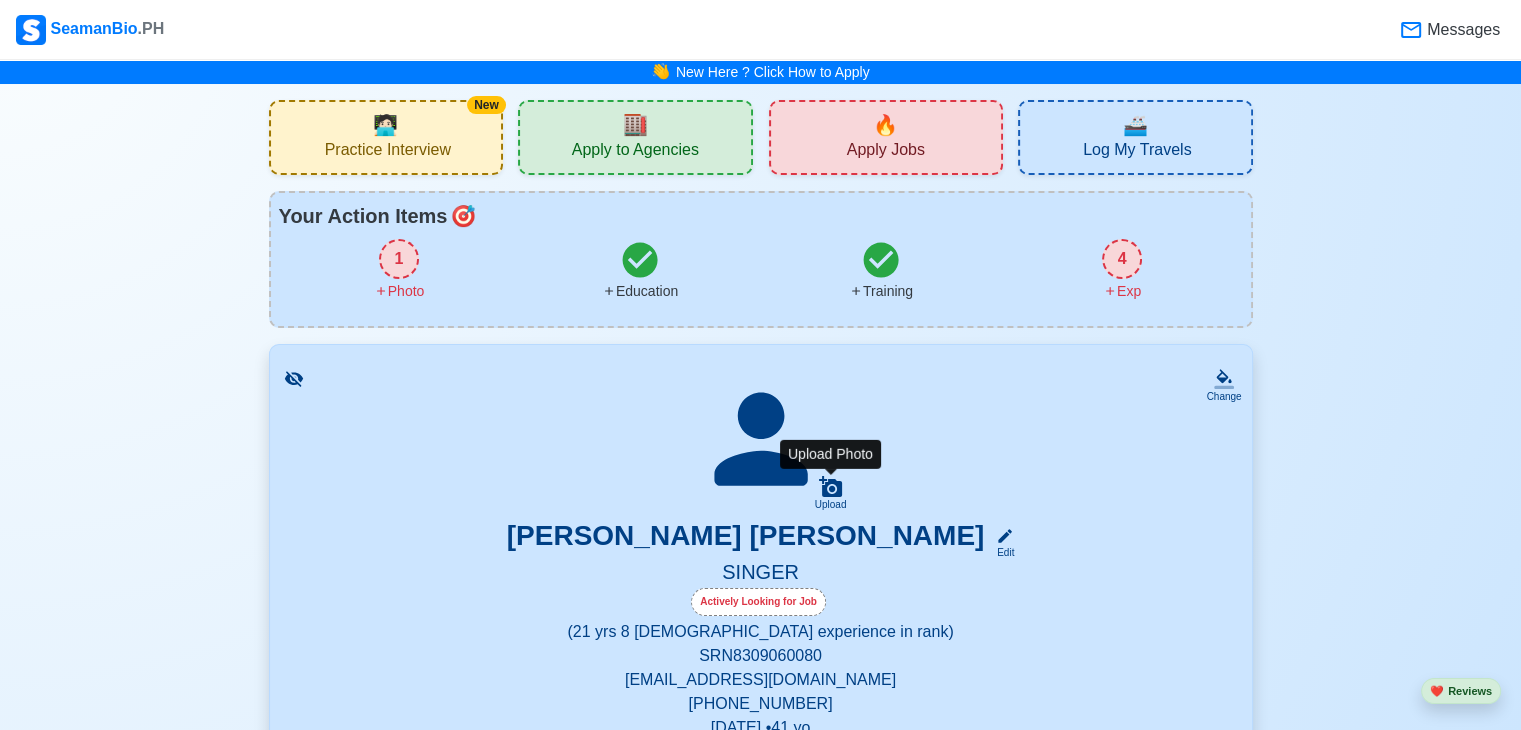 click 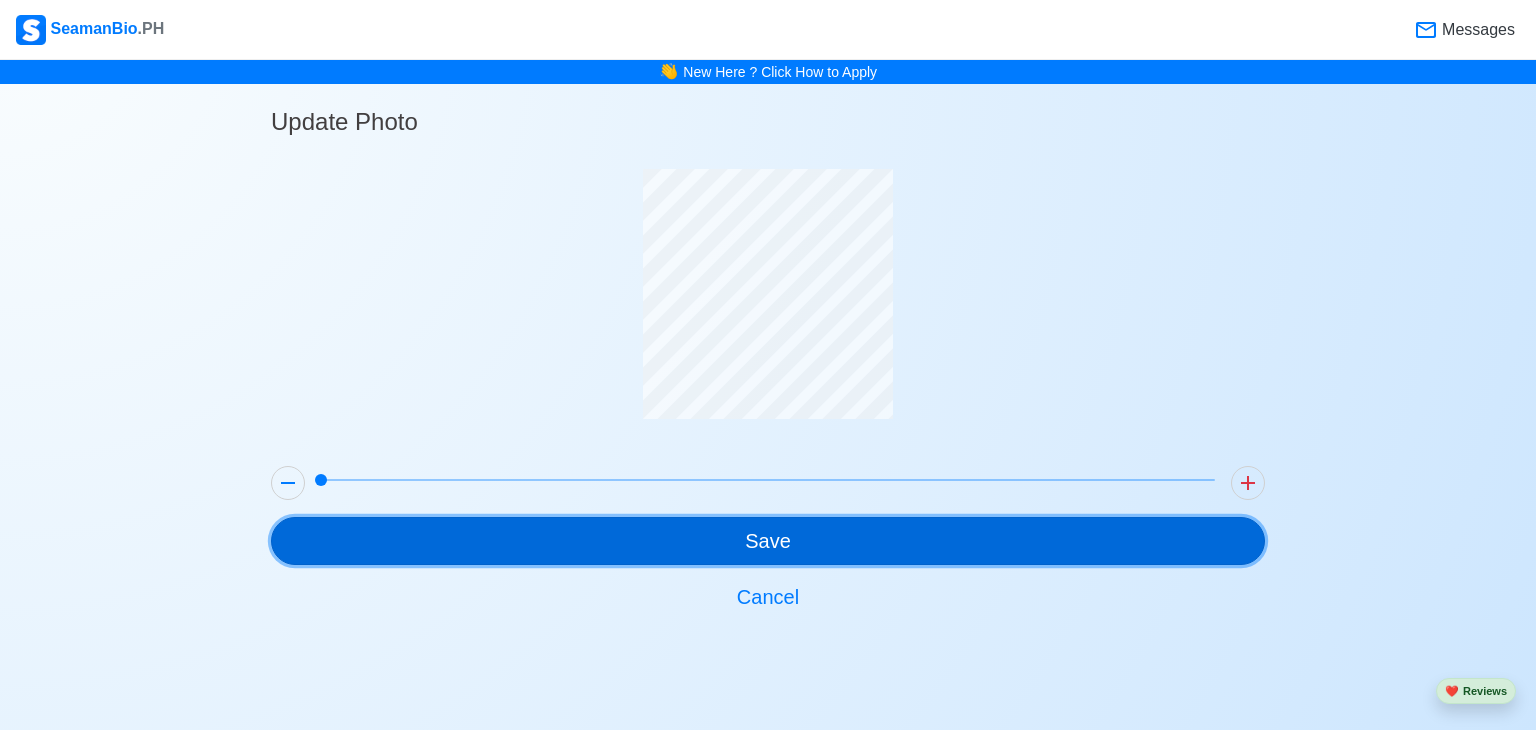 click on "Save" at bounding box center [768, 541] 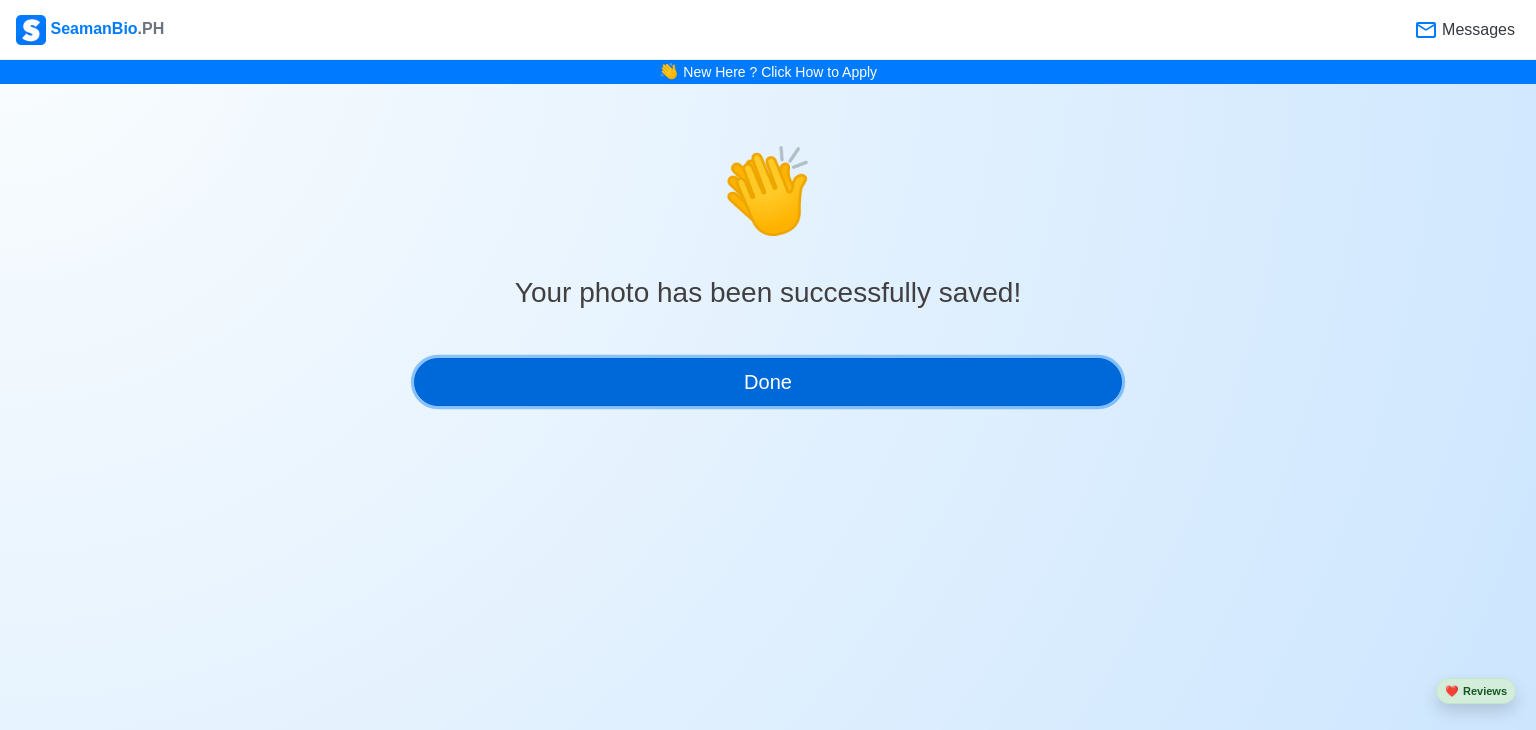 click on "Done" at bounding box center [768, 382] 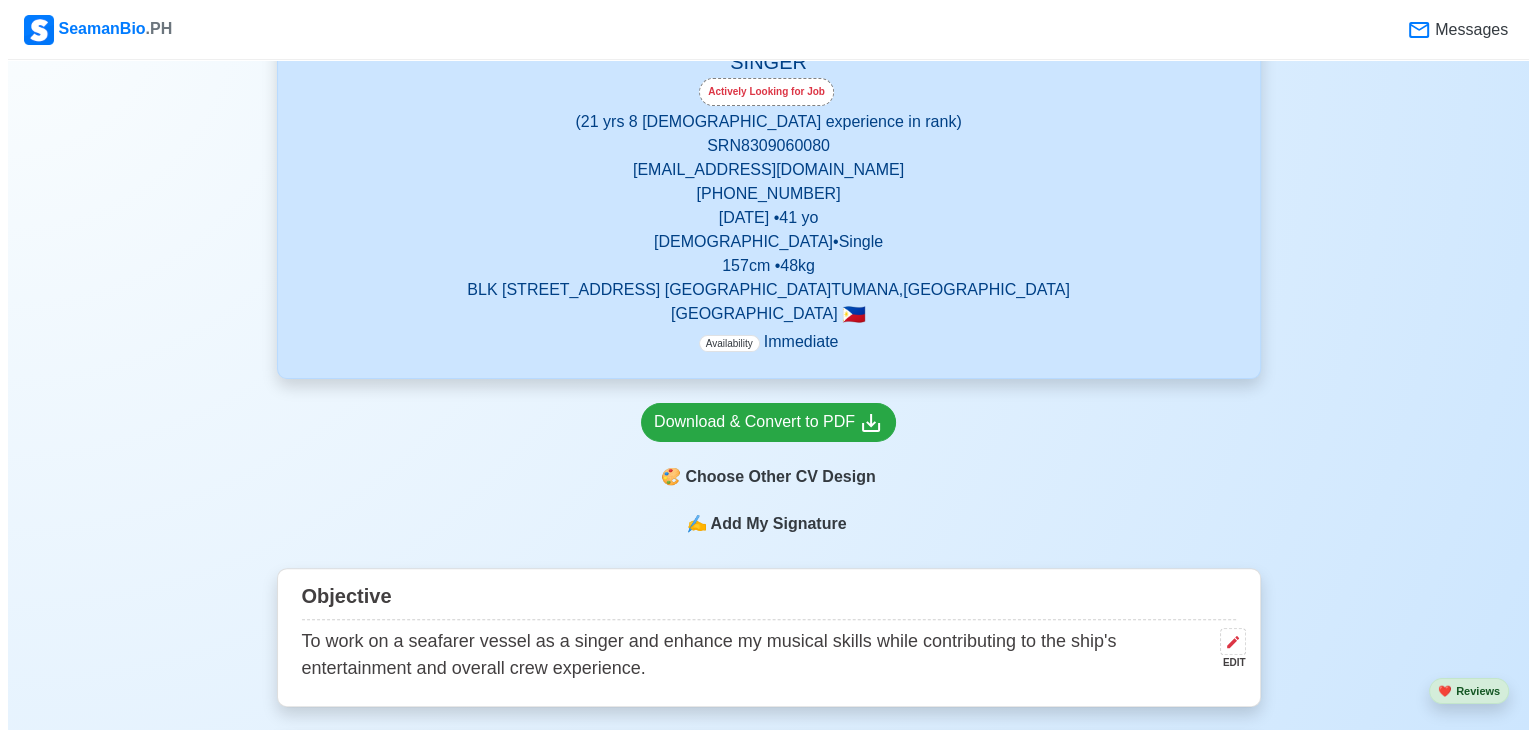 scroll, scrollTop: 0, scrollLeft: 0, axis: both 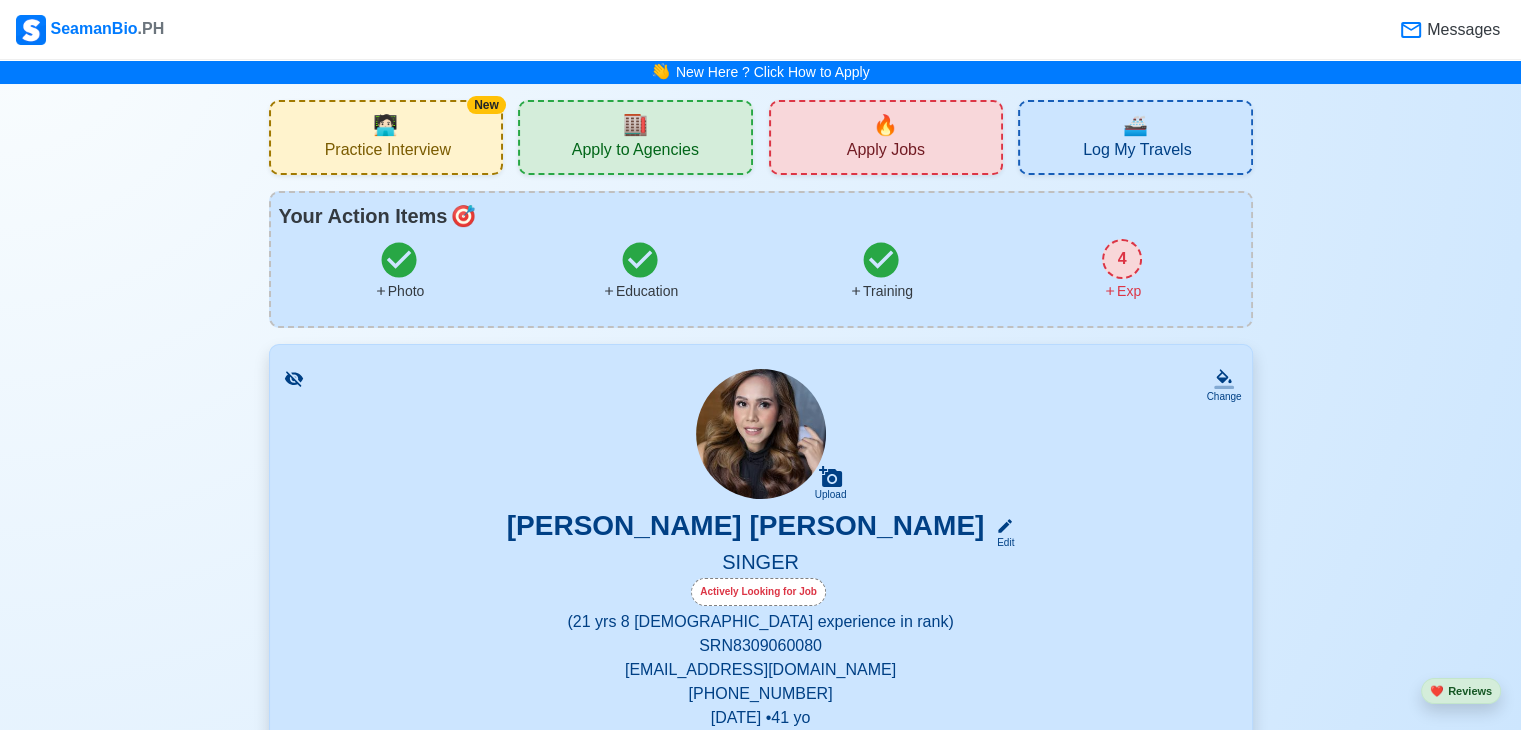 click on "Practice Interview" at bounding box center (388, 152) 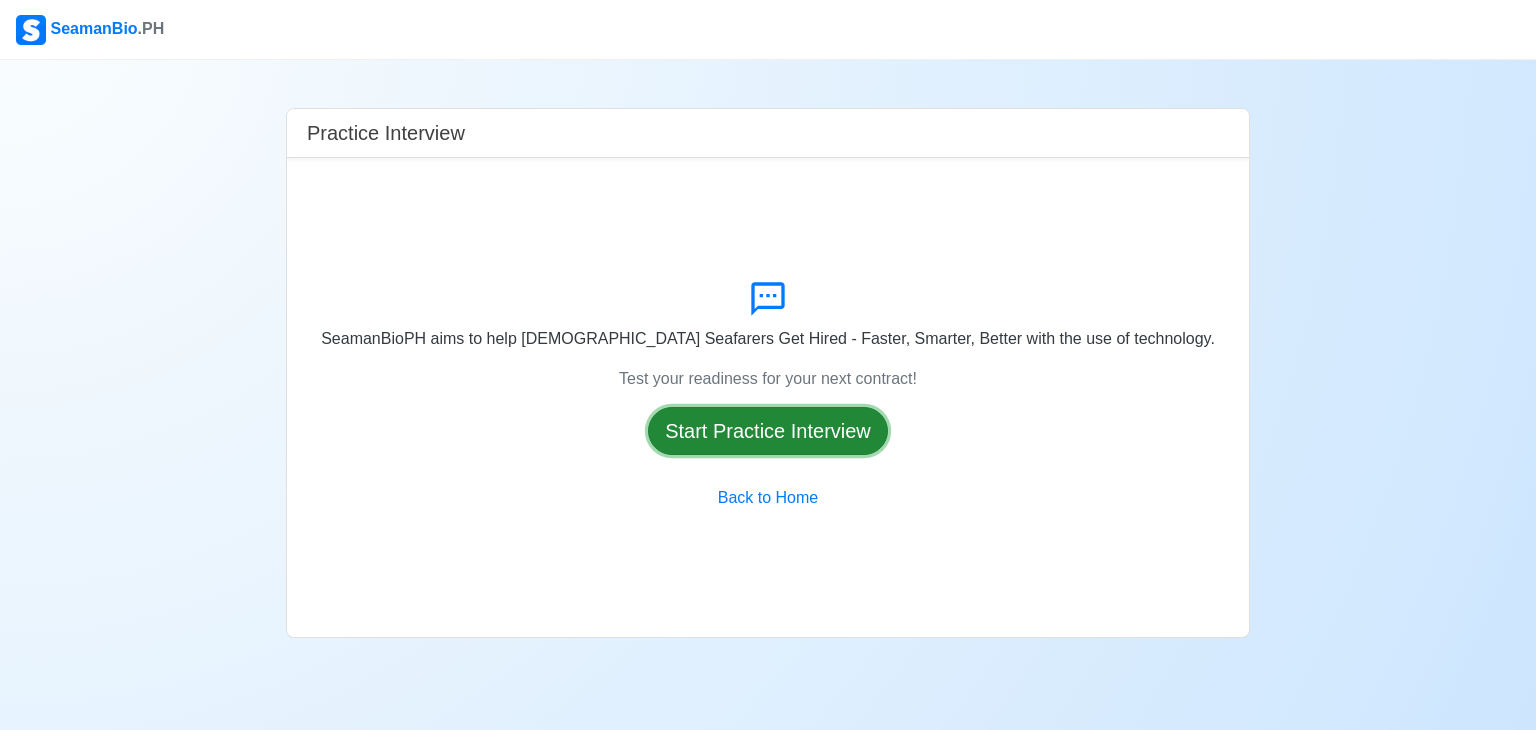 click on "Start Practice Interview" at bounding box center [768, 431] 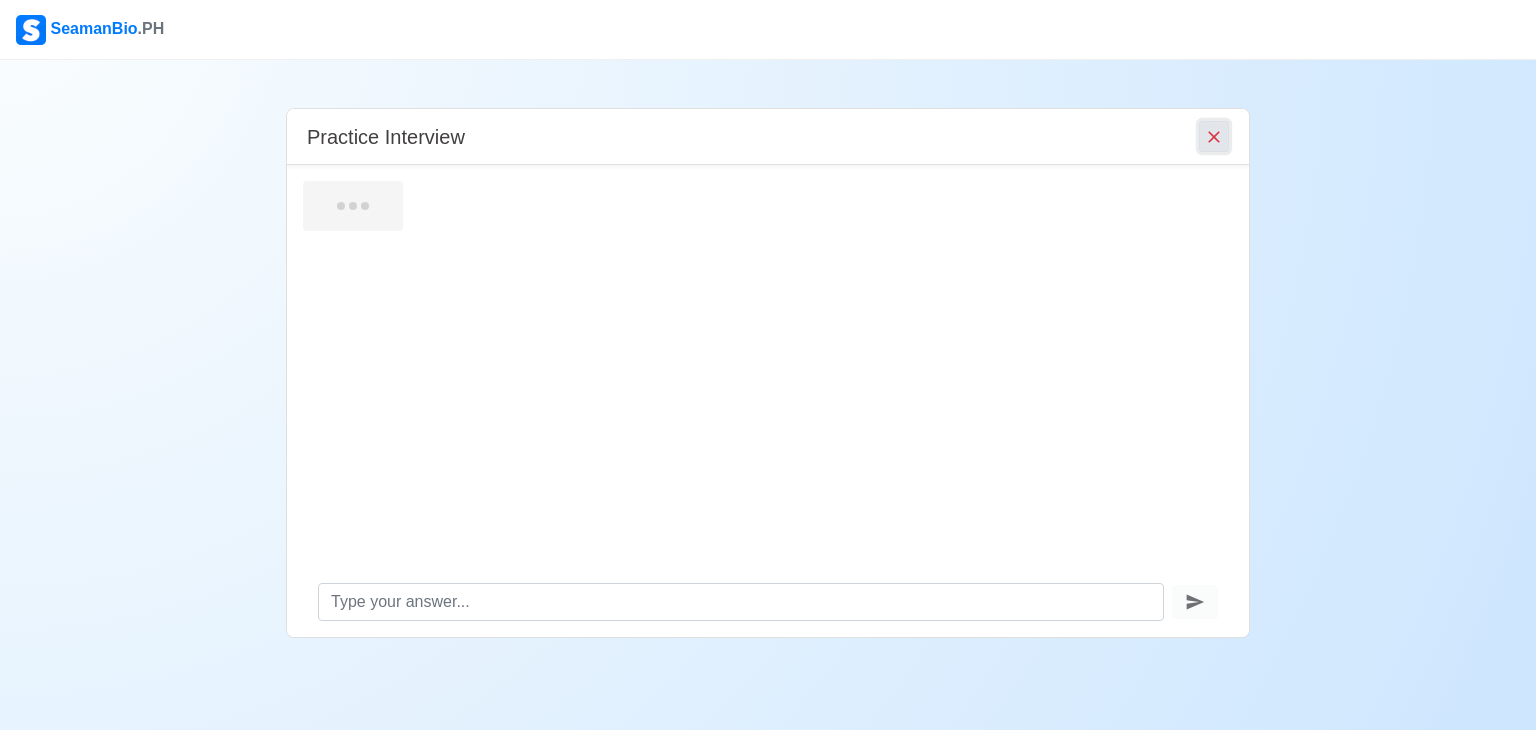 click 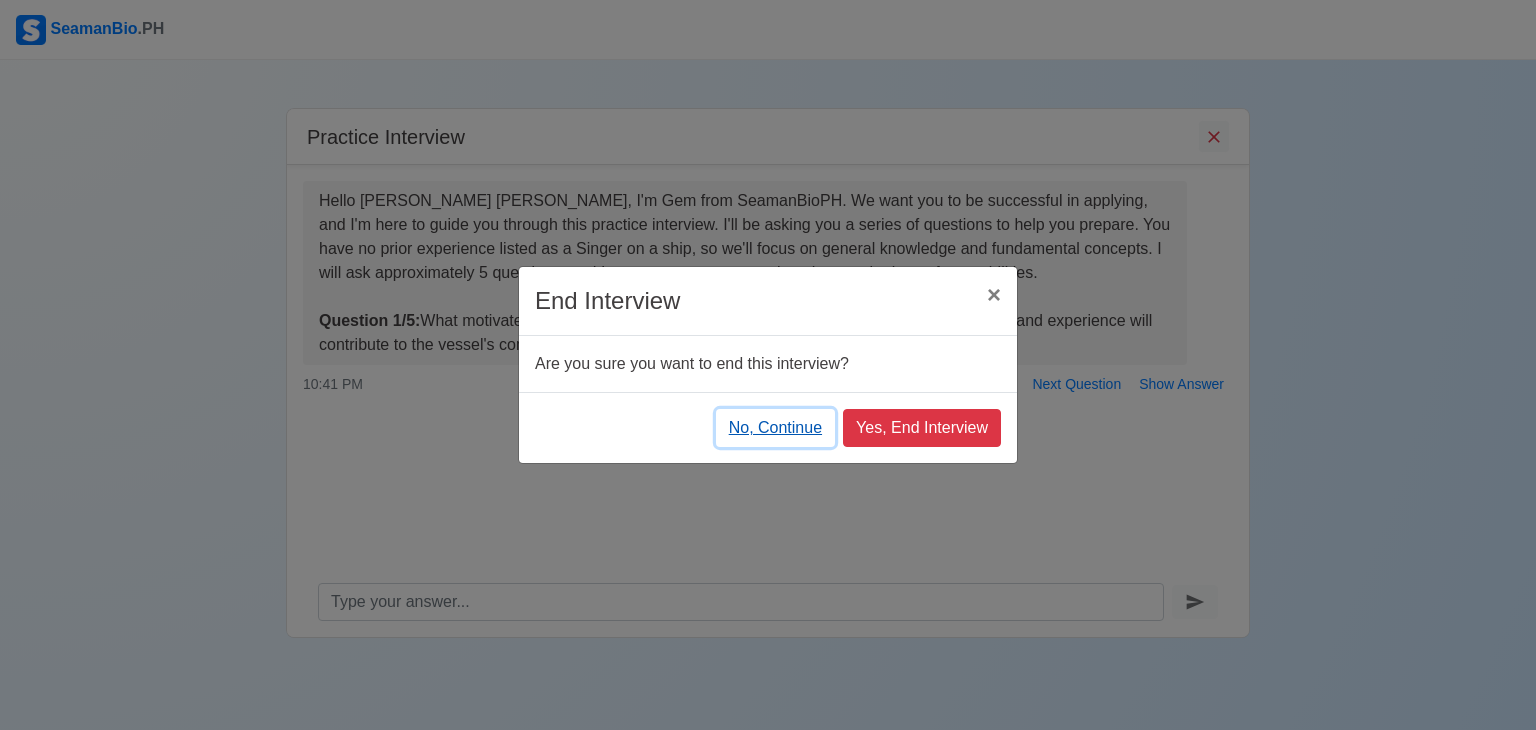 click on "No, Continue" at bounding box center (775, 428) 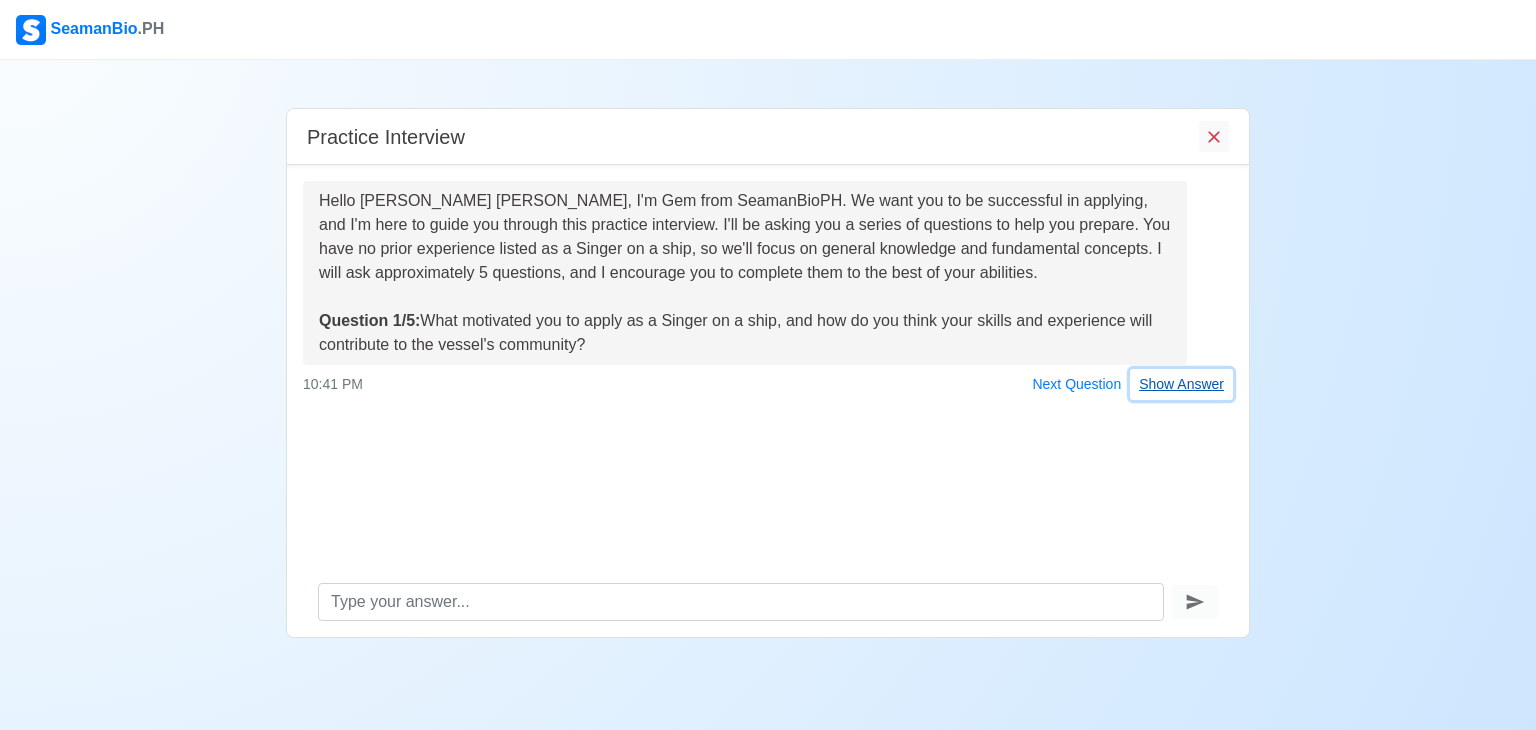 click on "Show Answer" at bounding box center [1181, 384] 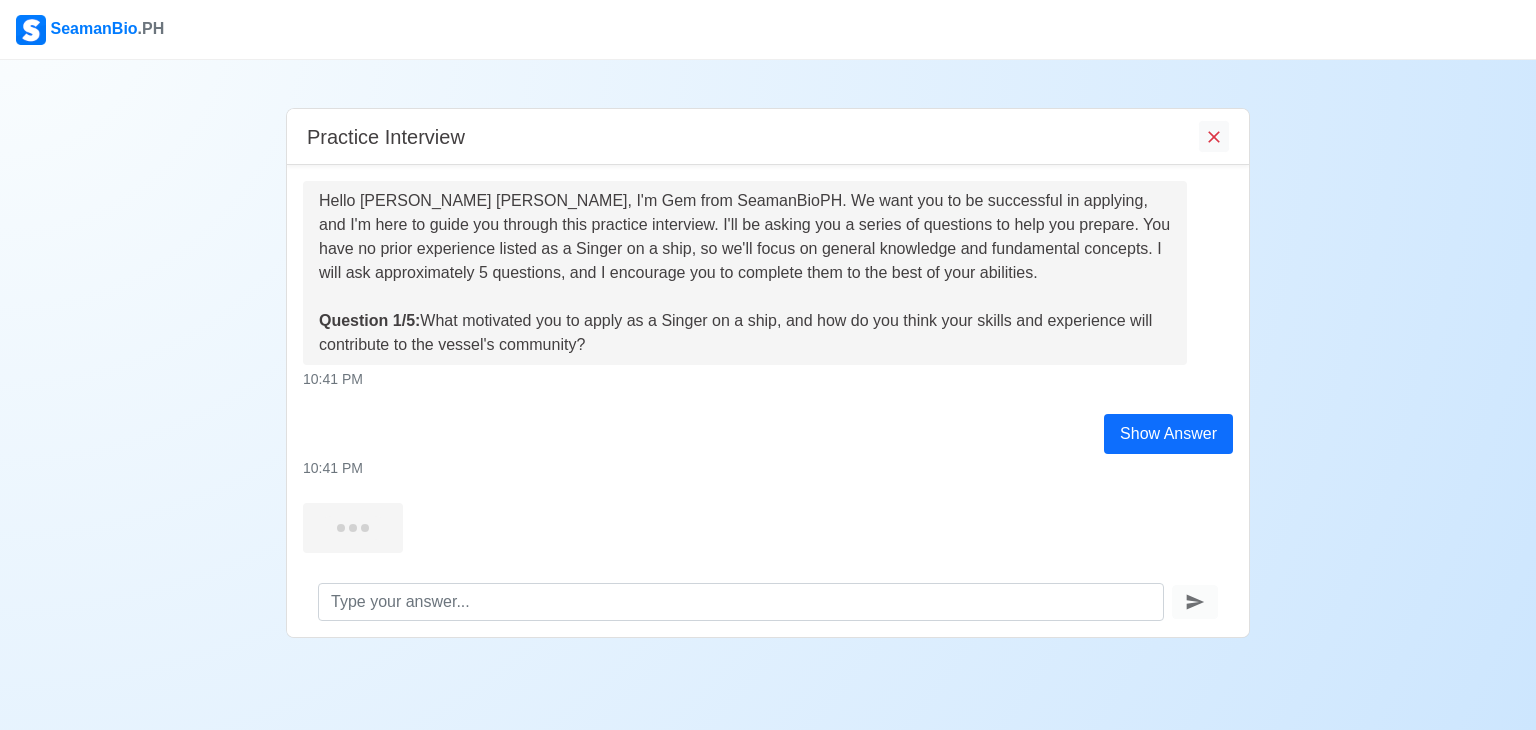 scroll, scrollTop: 35, scrollLeft: 0, axis: vertical 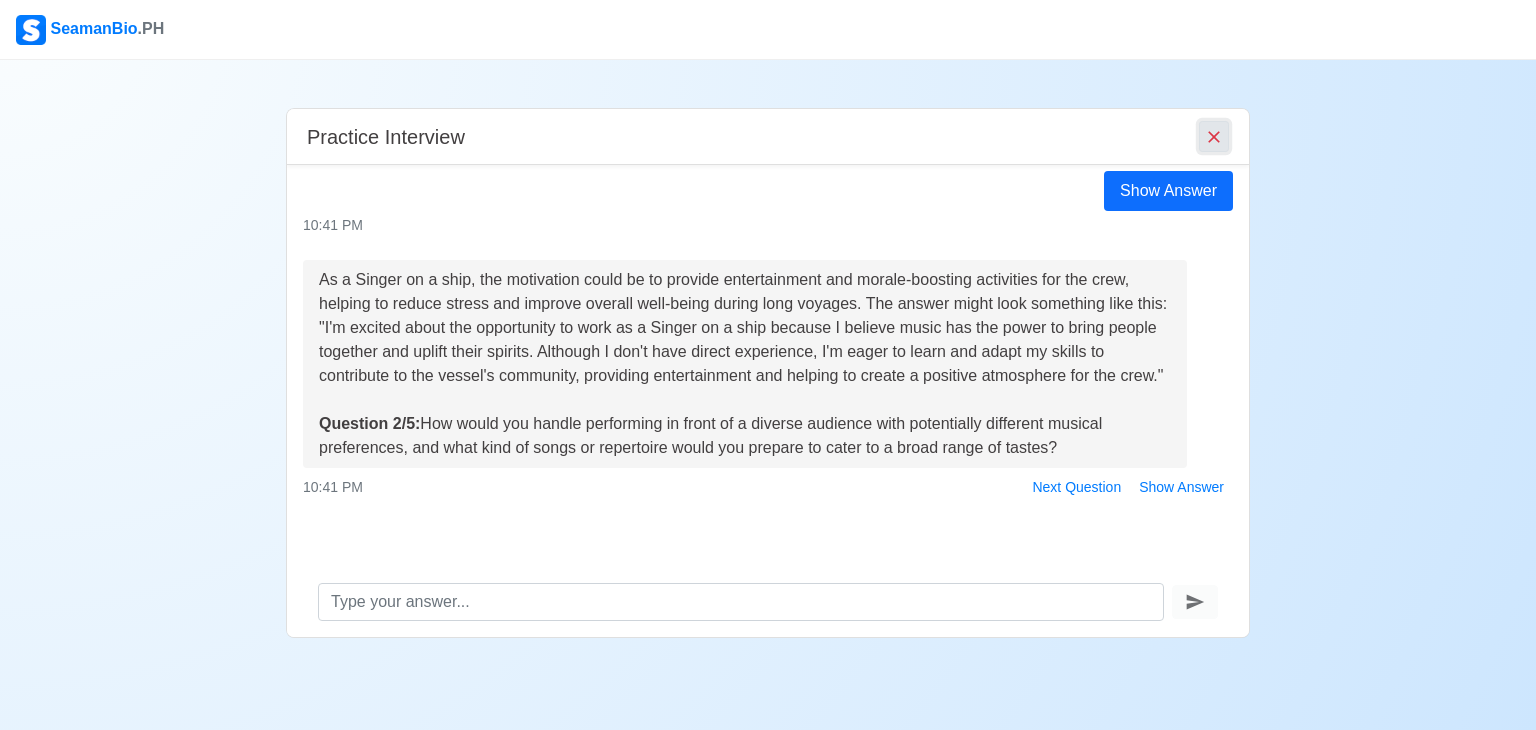 click 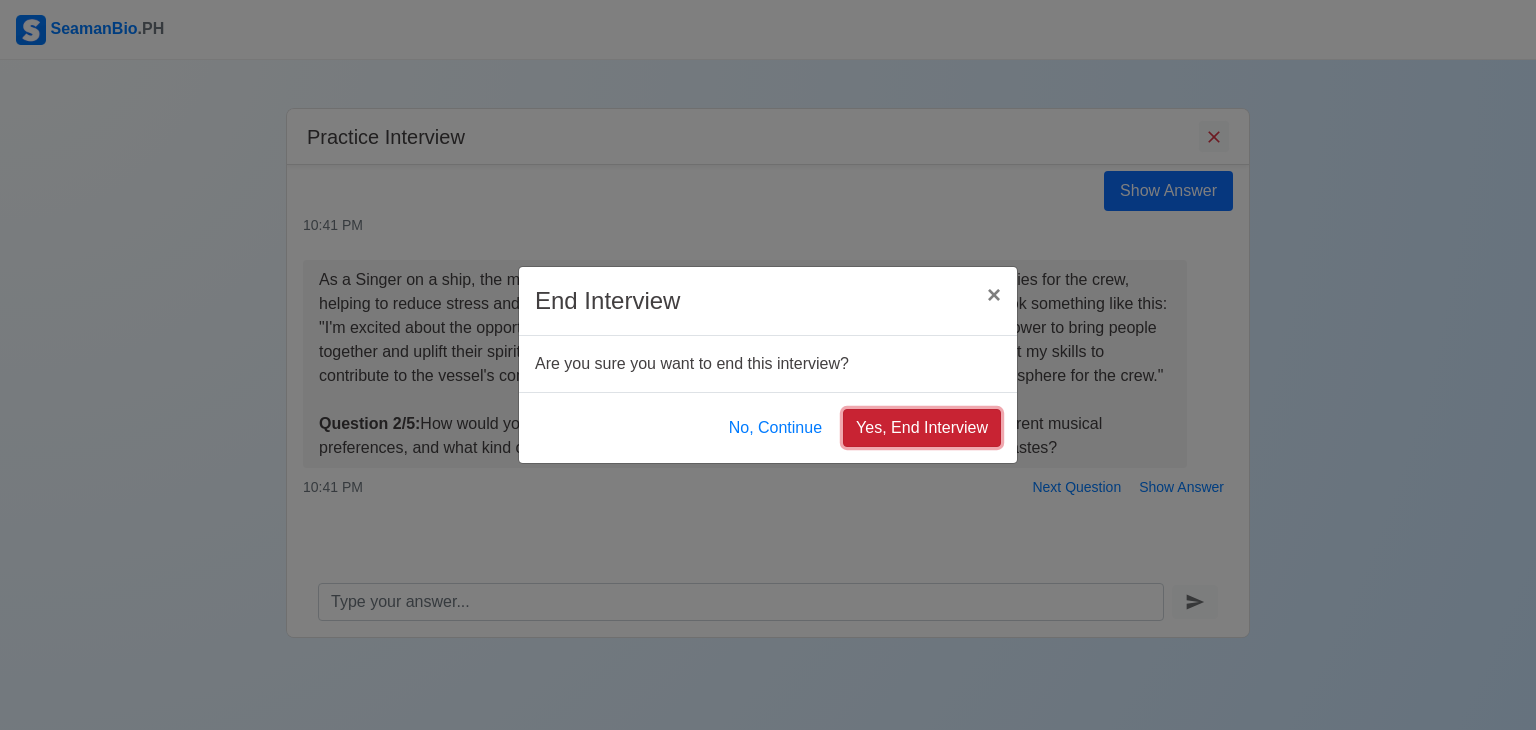 click on "Yes, End Interview" at bounding box center (922, 428) 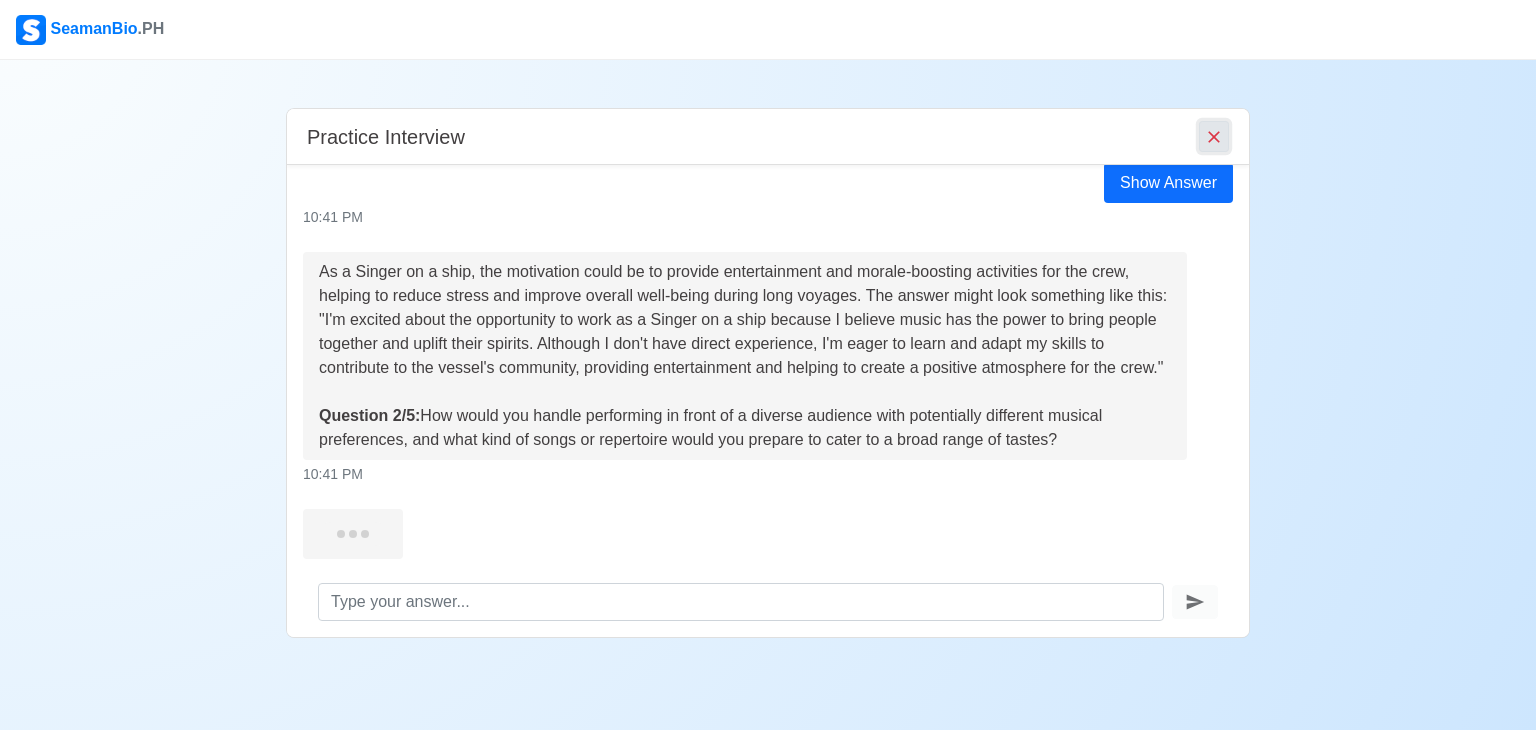 scroll, scrollTop: 332, scrollLeft: 0, axis: vertical 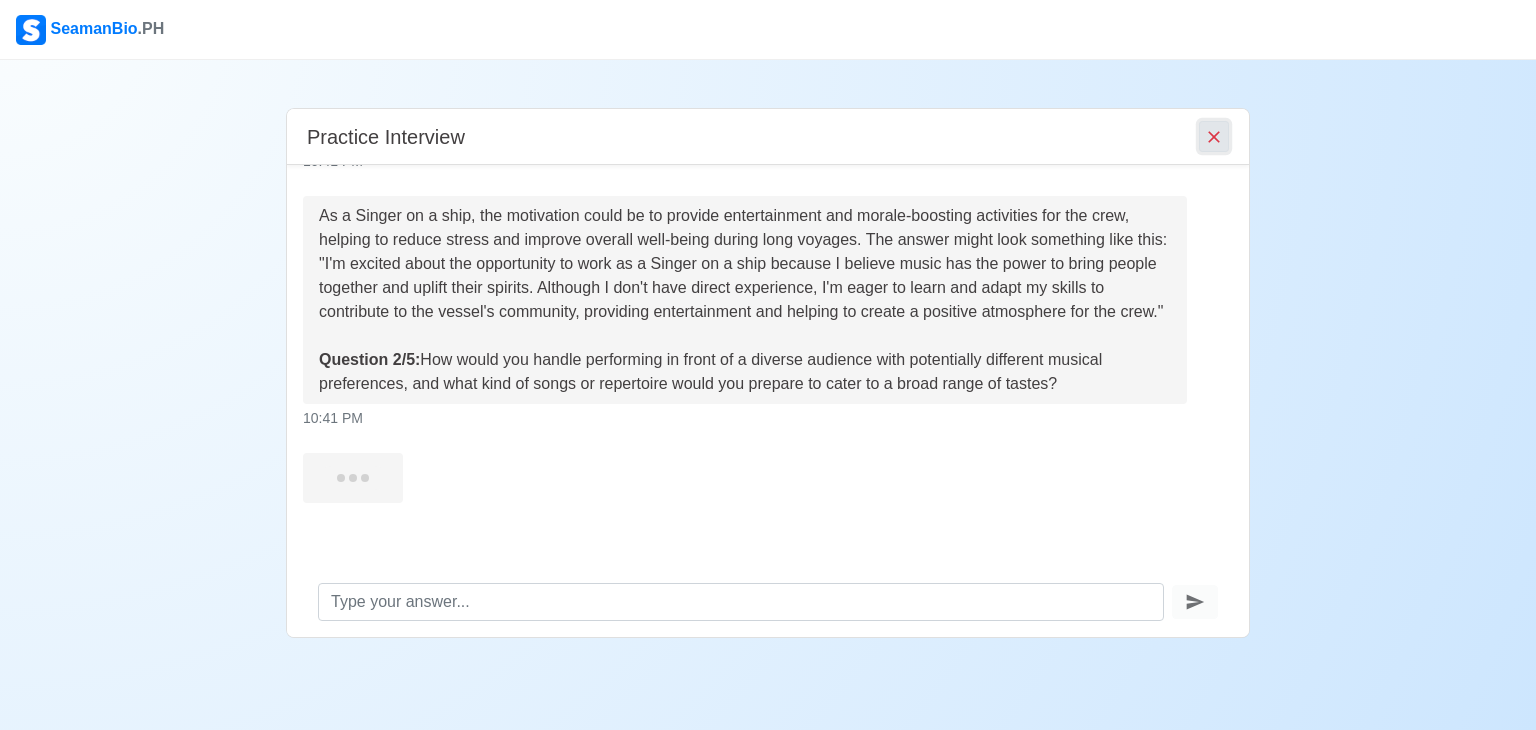 click 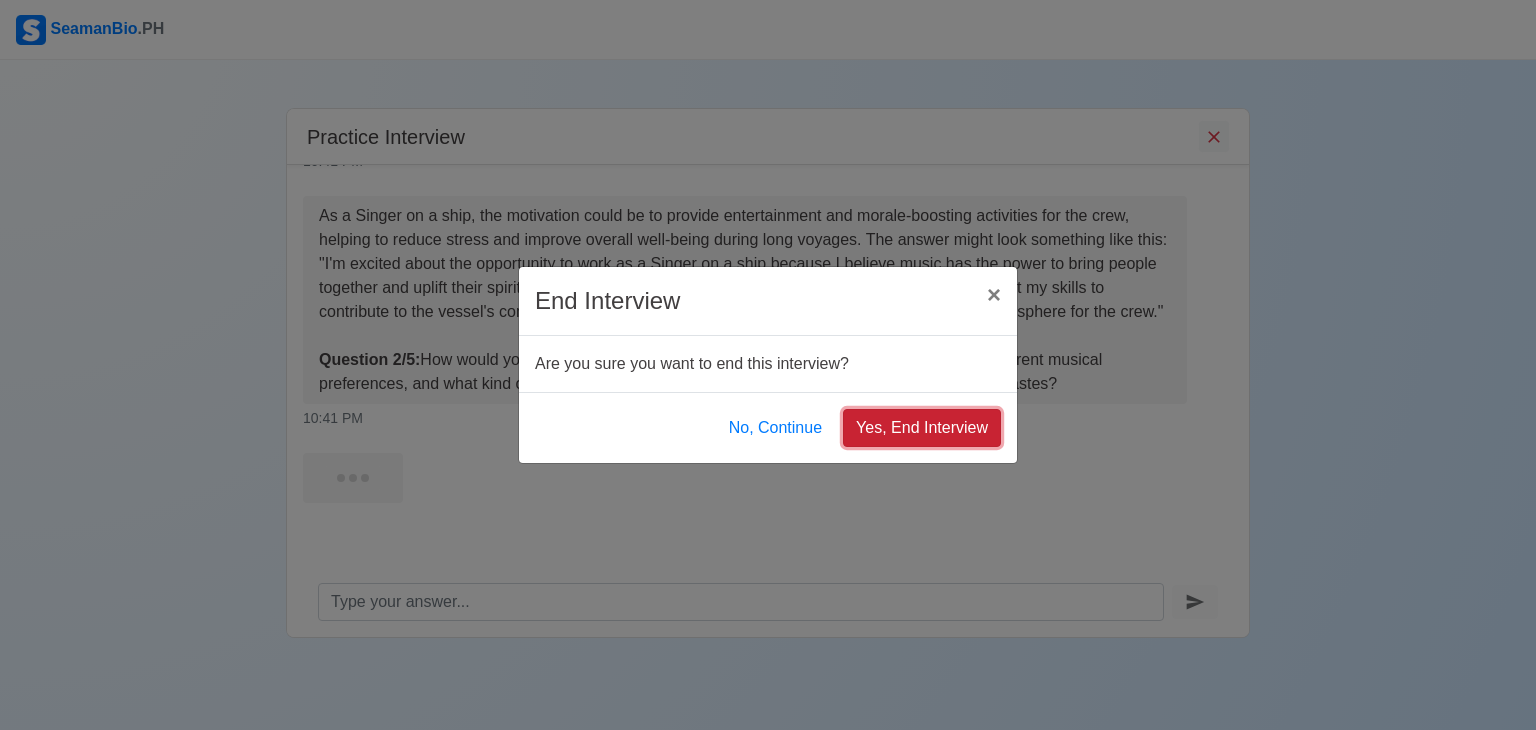 click on "Yes, End Interview" at bounding box center [922, 428] 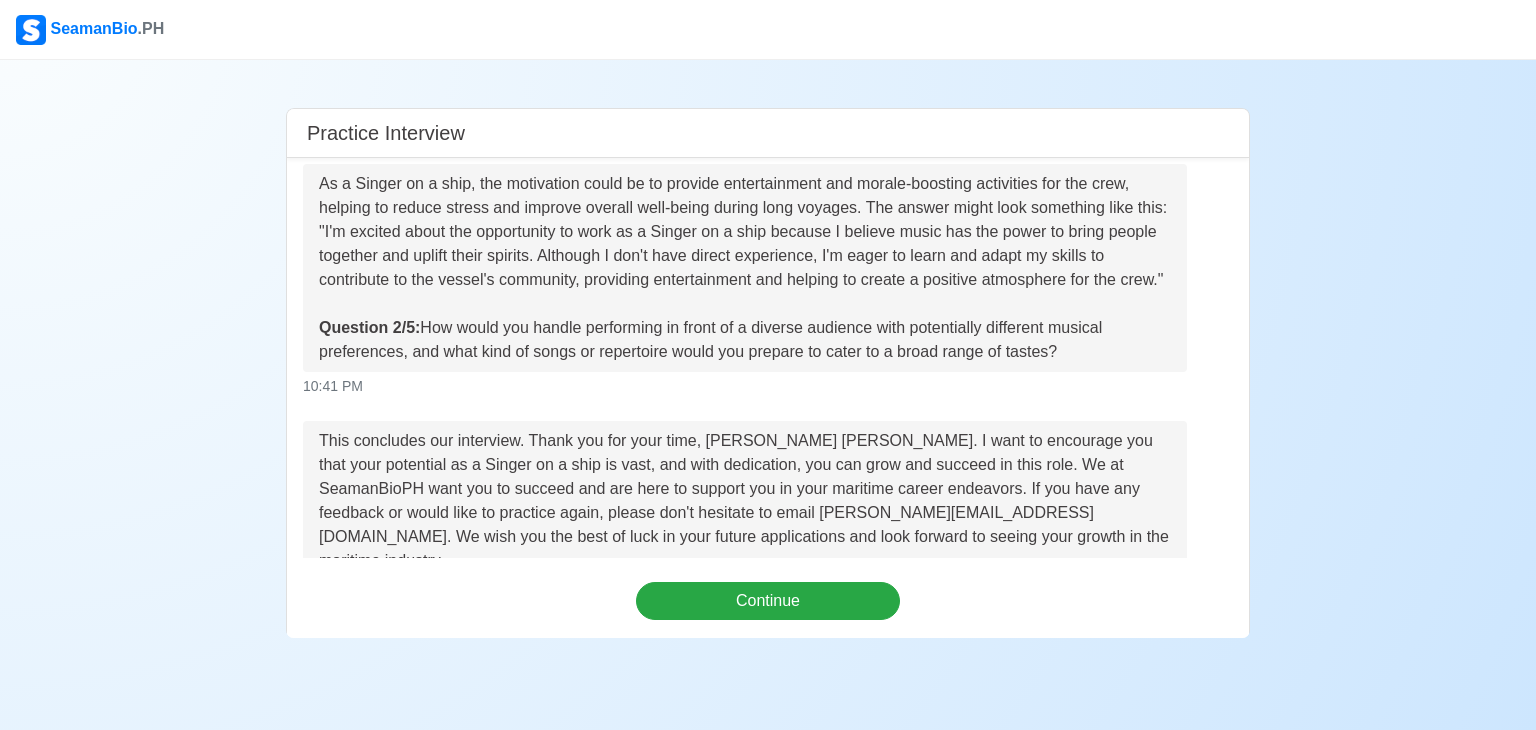 scroll, scrollTop: 502, scrollLeft: 0, axis: vertical 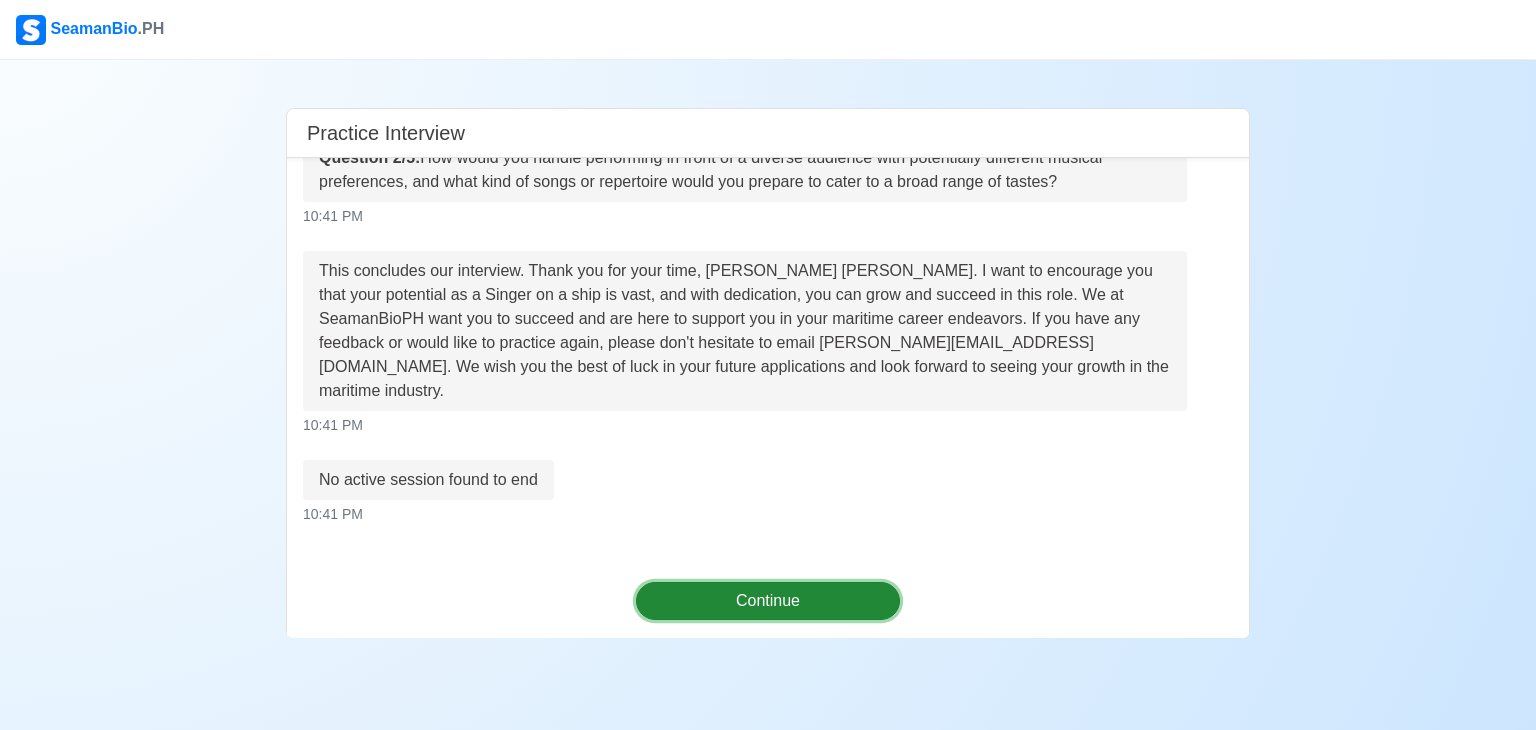 click on "Continue" at bounding box center (768, 601) 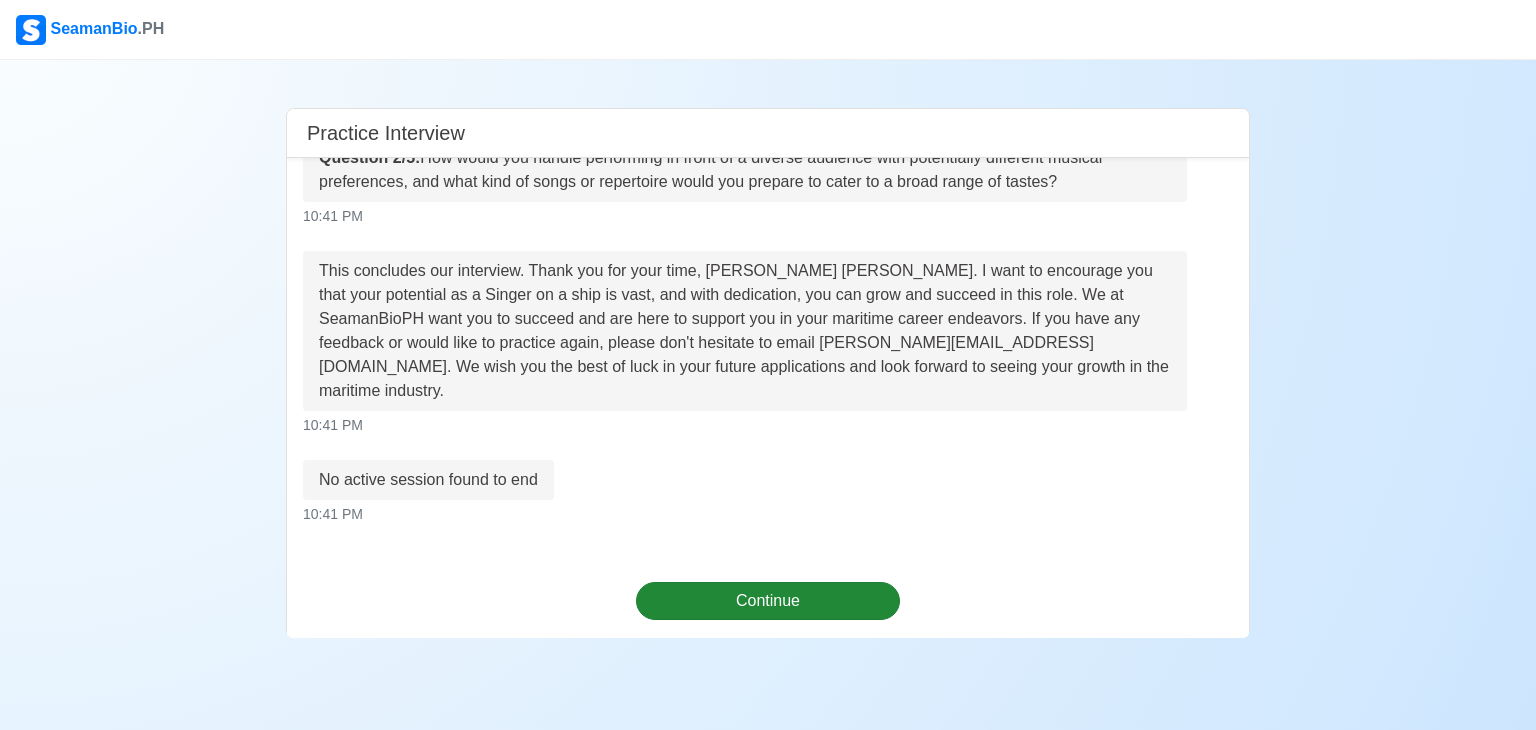 scroll, scrollTop: 0, scrollLeft: 0, axis: both 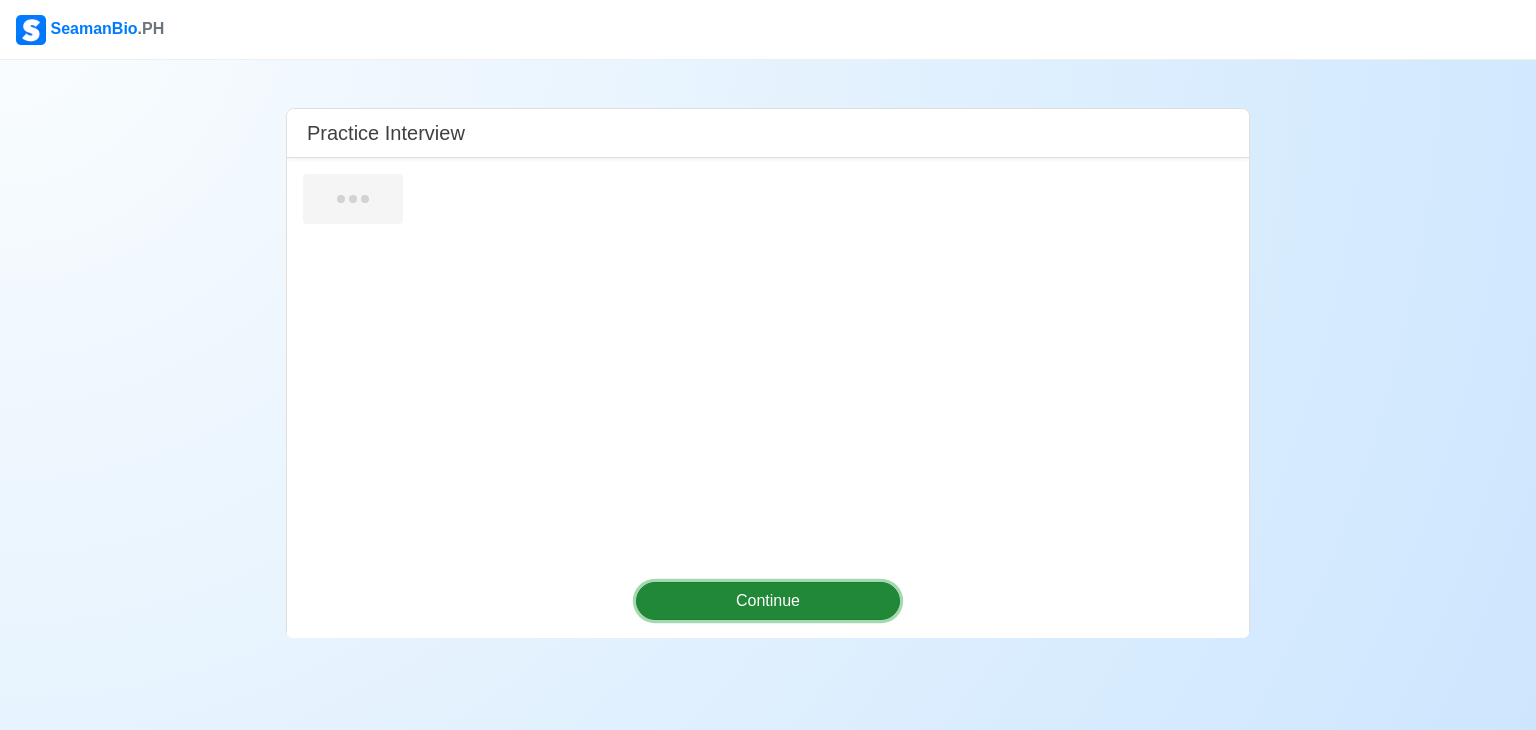 click on "Continue" at bounding box center (768, 601) 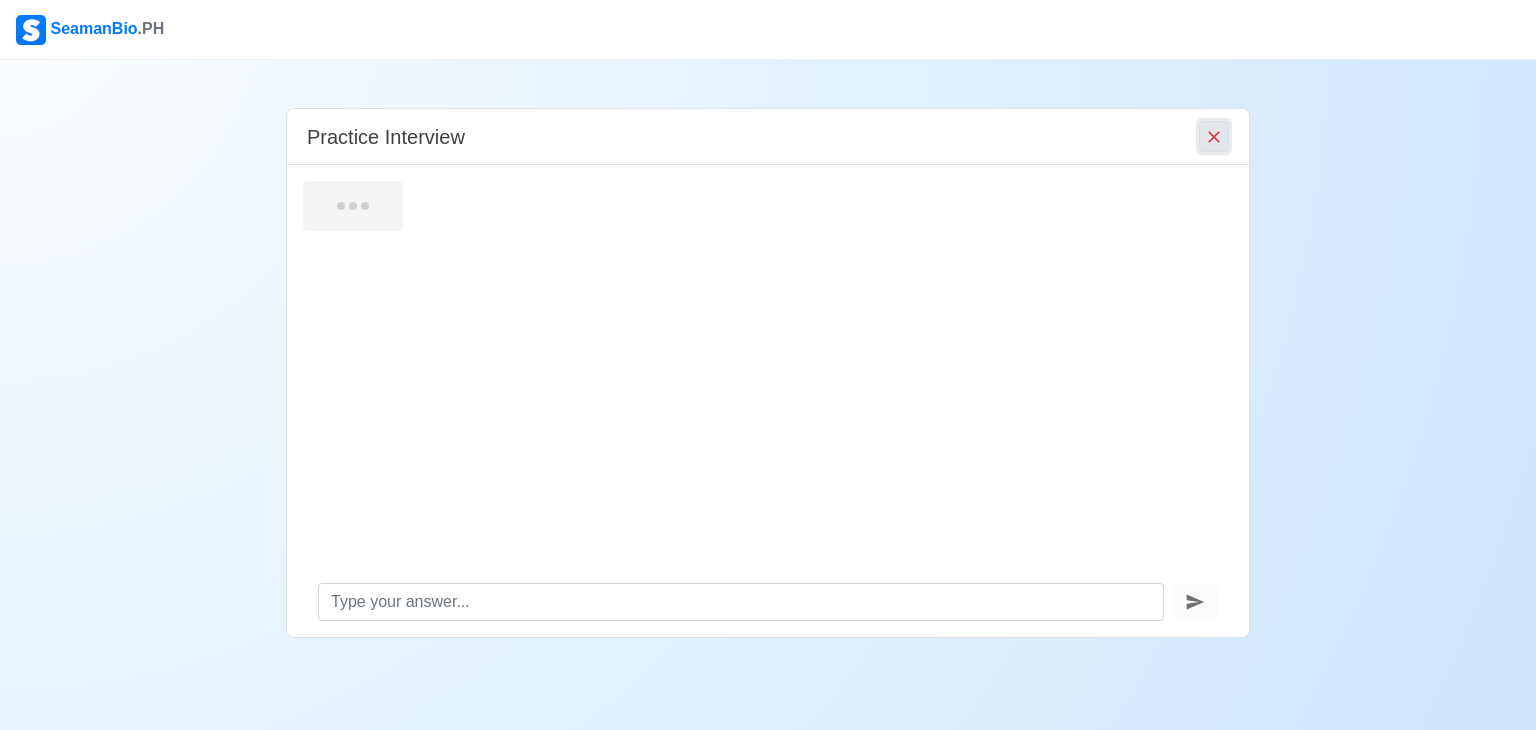 click 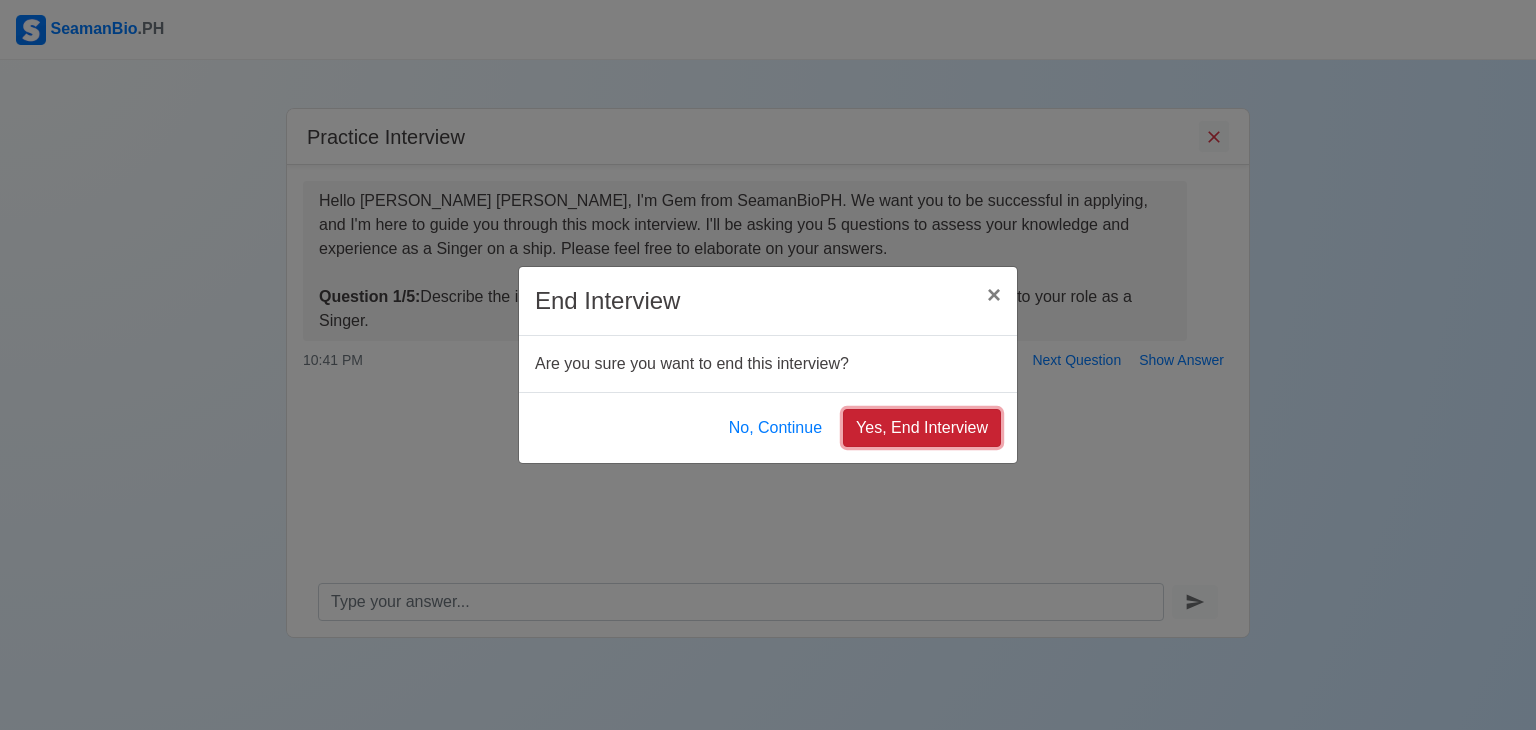 click on "Yes, End Interview" at bounding box center (922, 428) 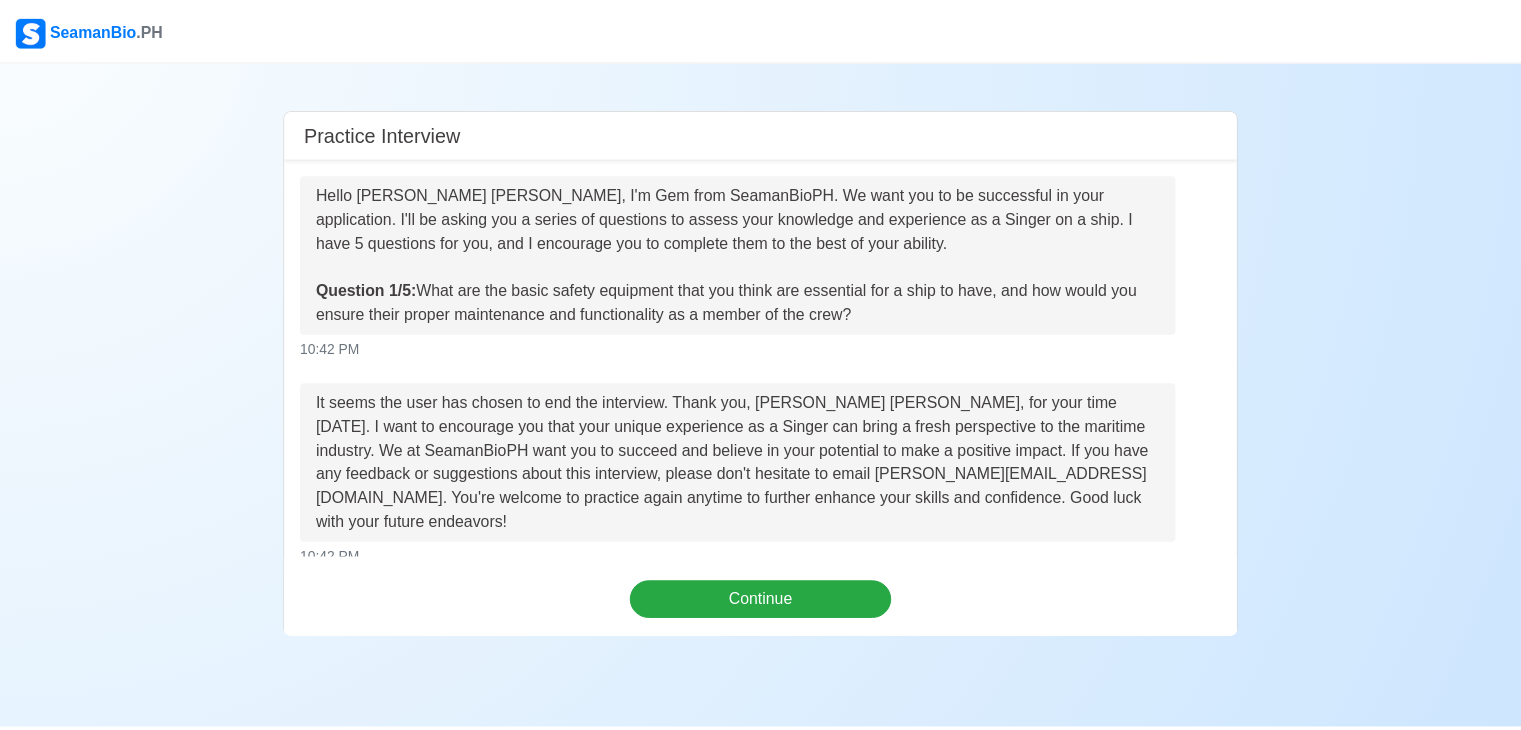 scroll, scrollTop: 108, scrollLeft: 0, axis: vertical 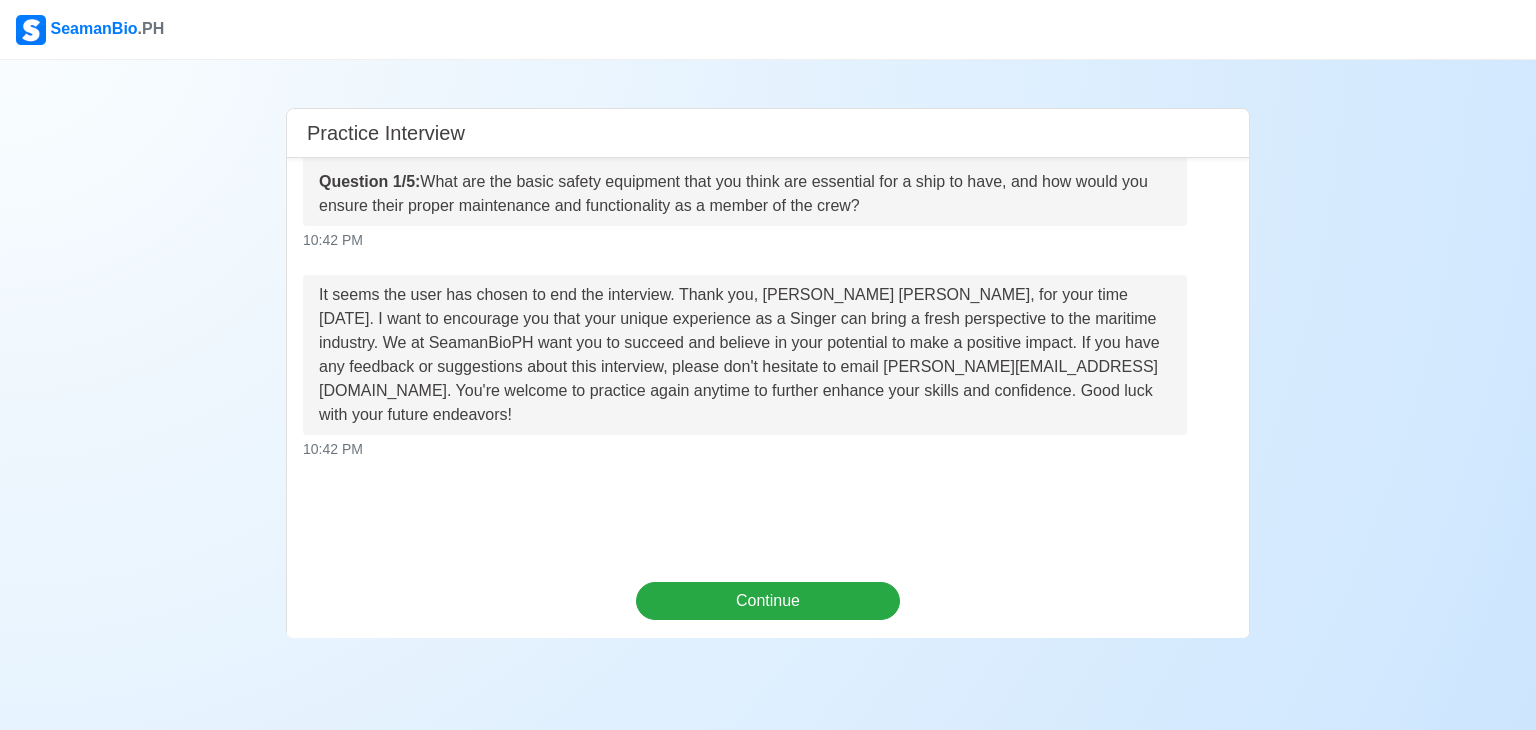 click on "SeamanBio .PH" at bounding box center [90, 30] 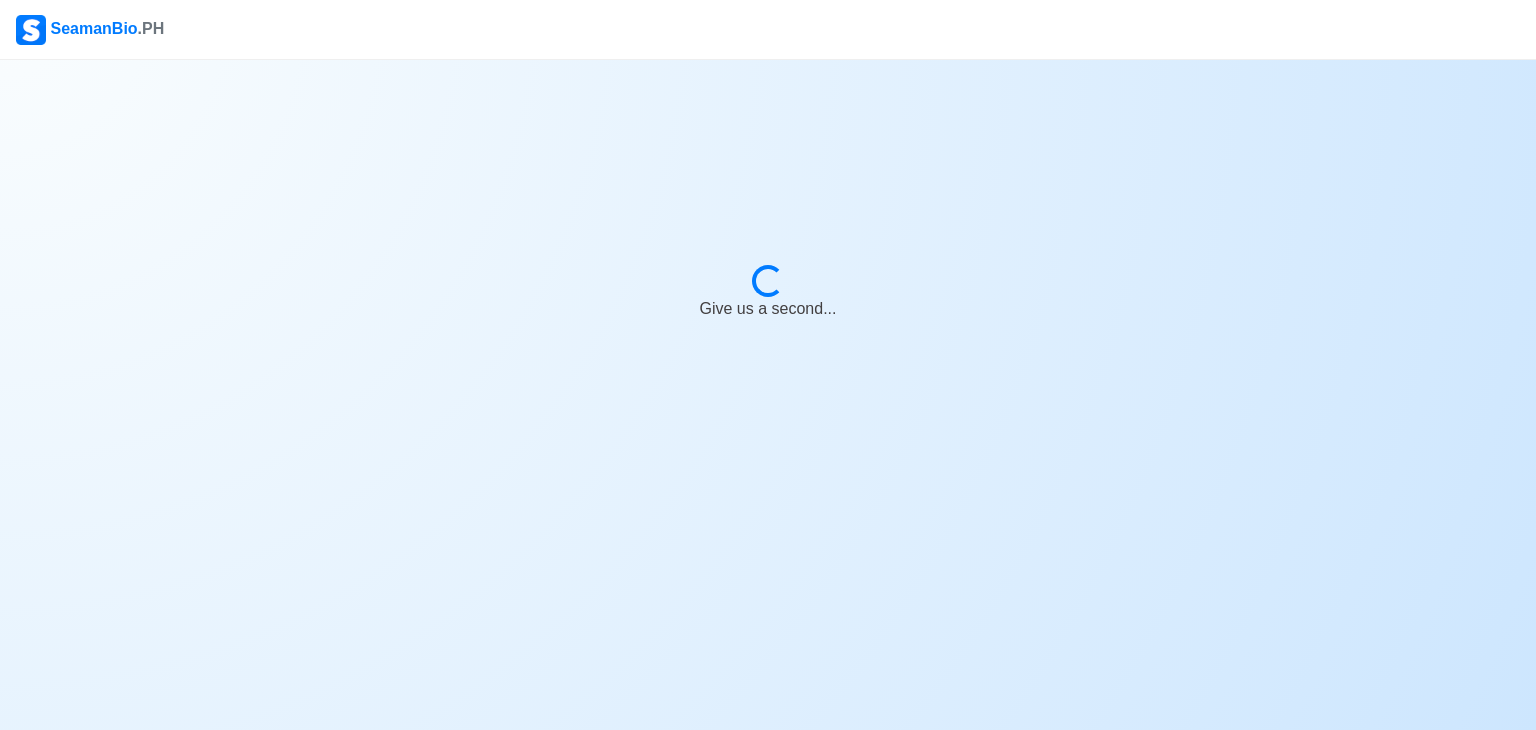 click on "SeamanBio .PH" at bounding box center [90, 30] 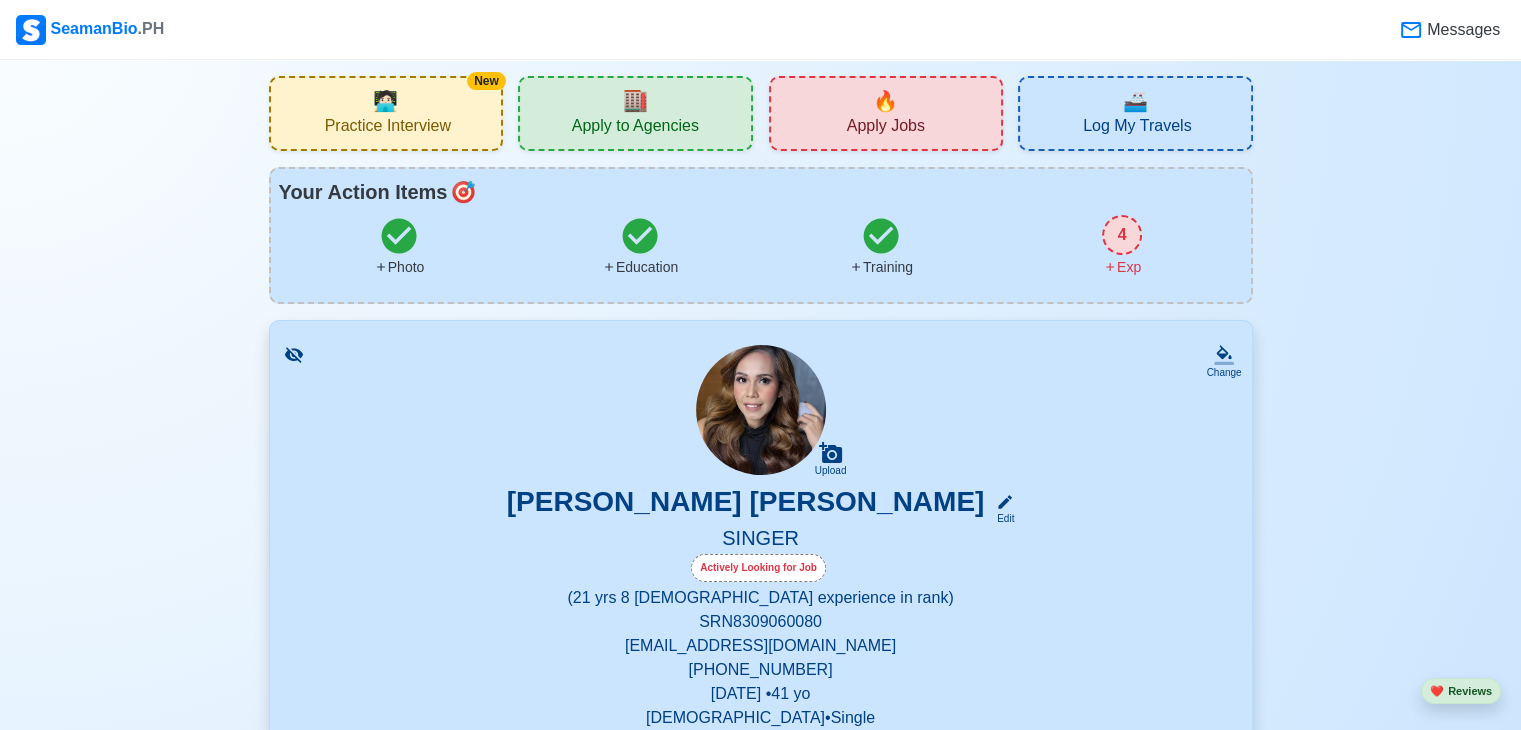 scroll, scrollTop: 0, scrollLeft: 0, axis: both 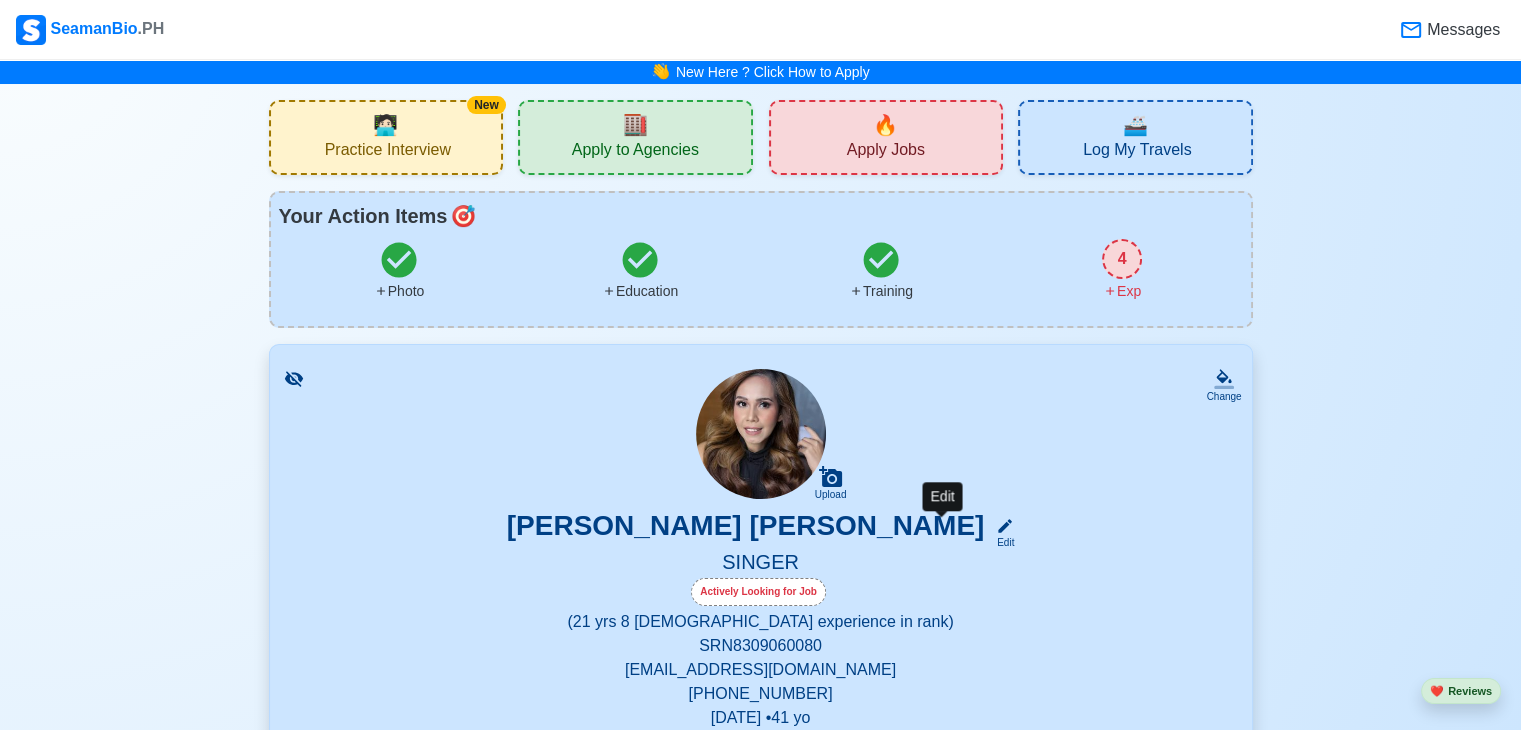 click 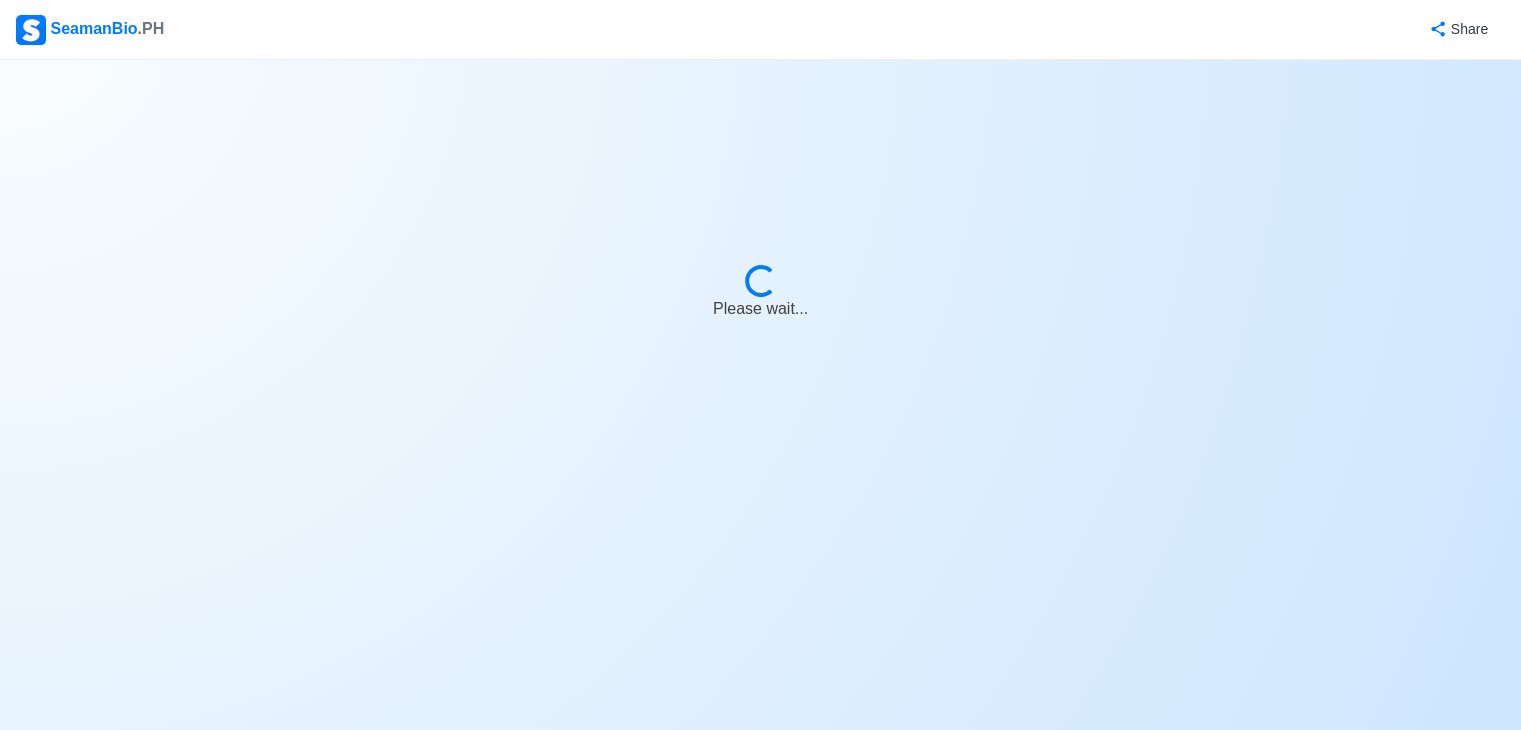 select on "Actively Looking for Job" 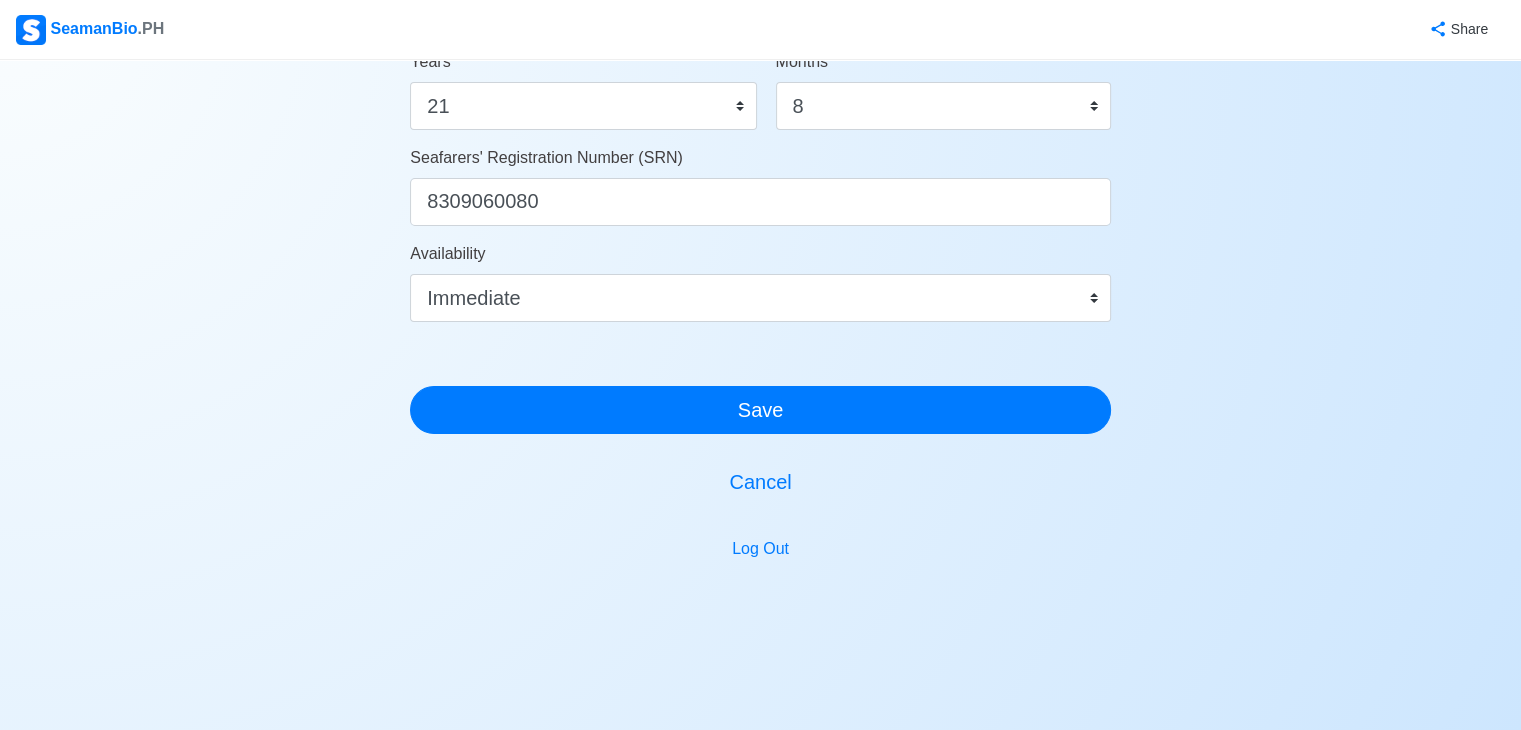 scroll, scrollTop: 1200, scrollLeft: 0, axis: vertical 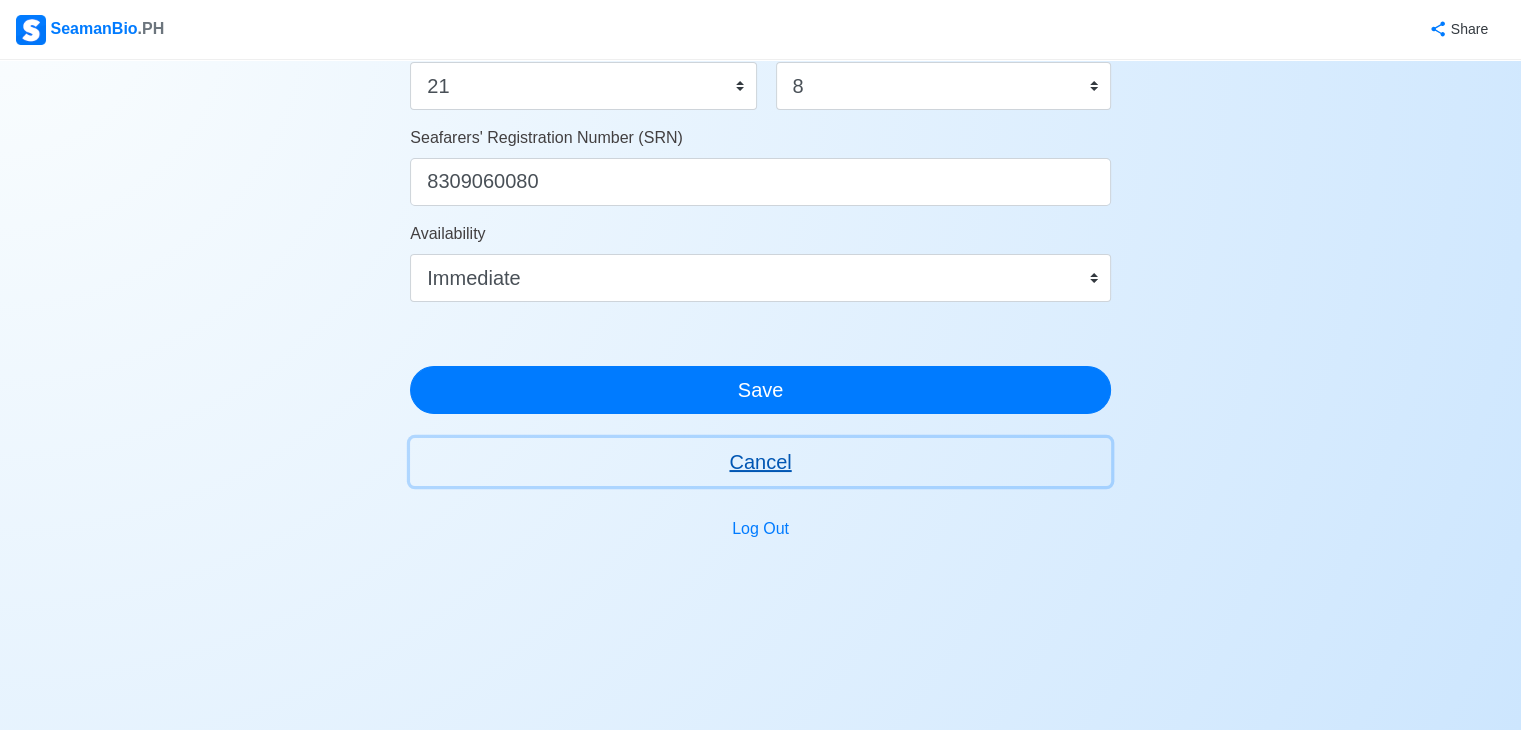 click on "Cancel" at bounding box center [760, 462] 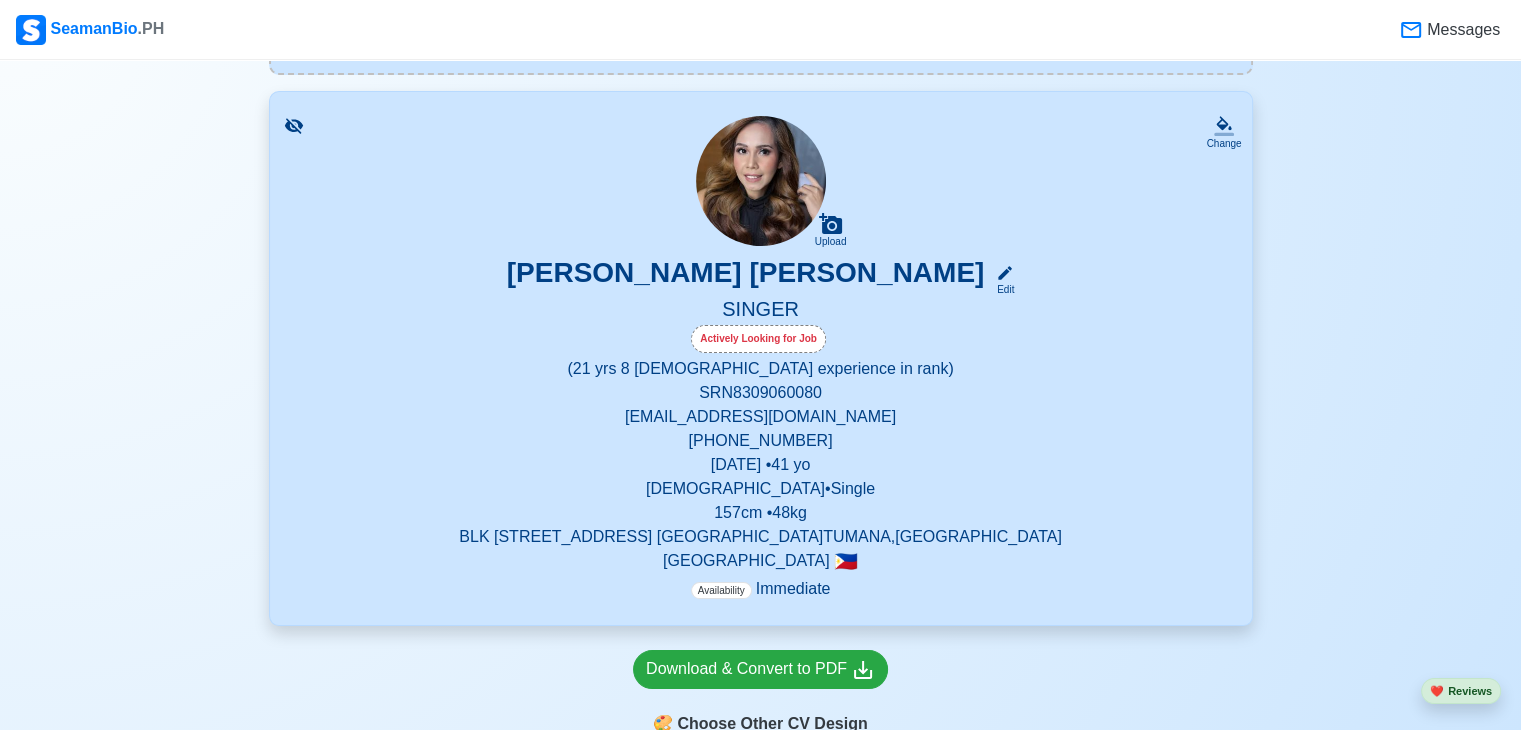 scroll, scrollTop: 500, scrollLeft: 0, axis: vertical 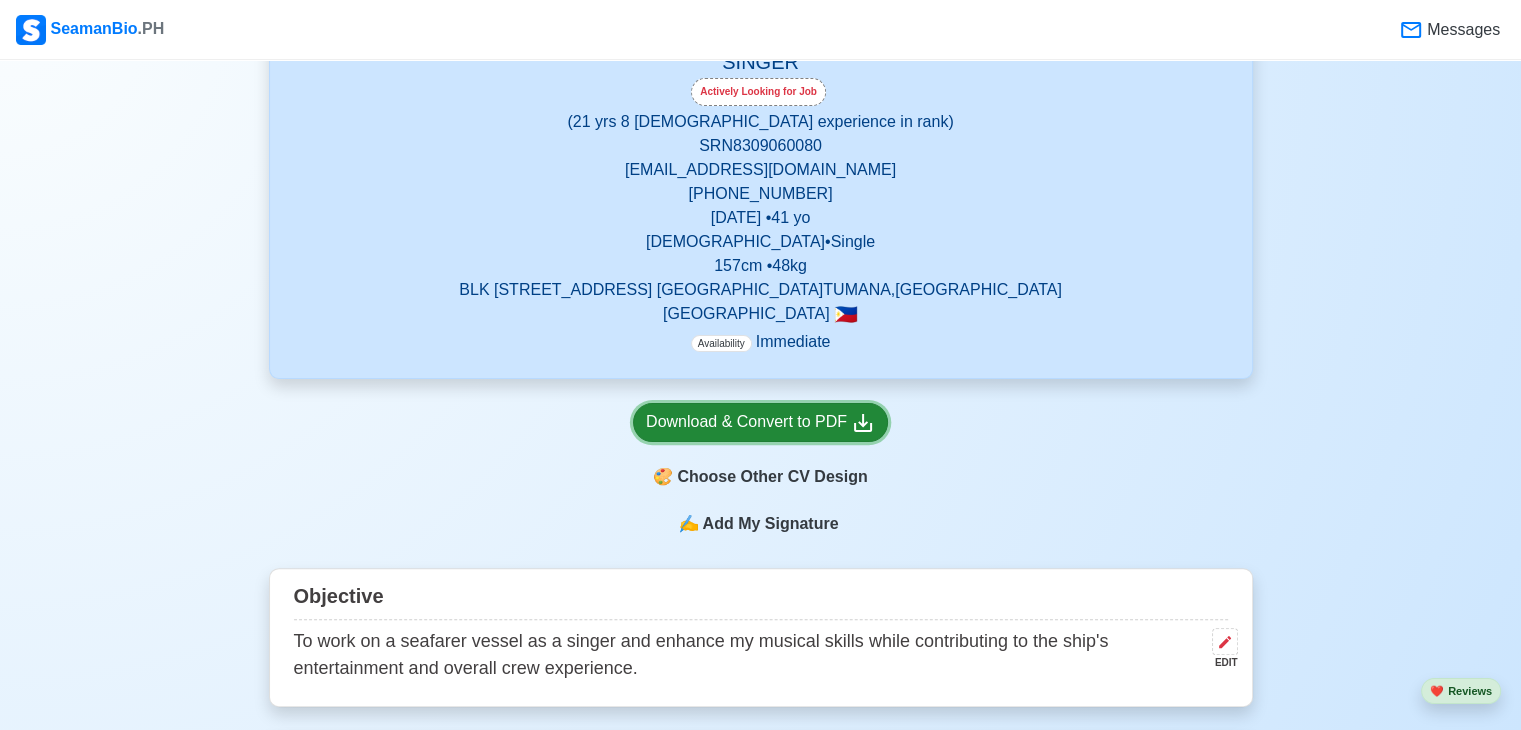 click on "Download & Convert to PDF" at bounding box center (760, 422) 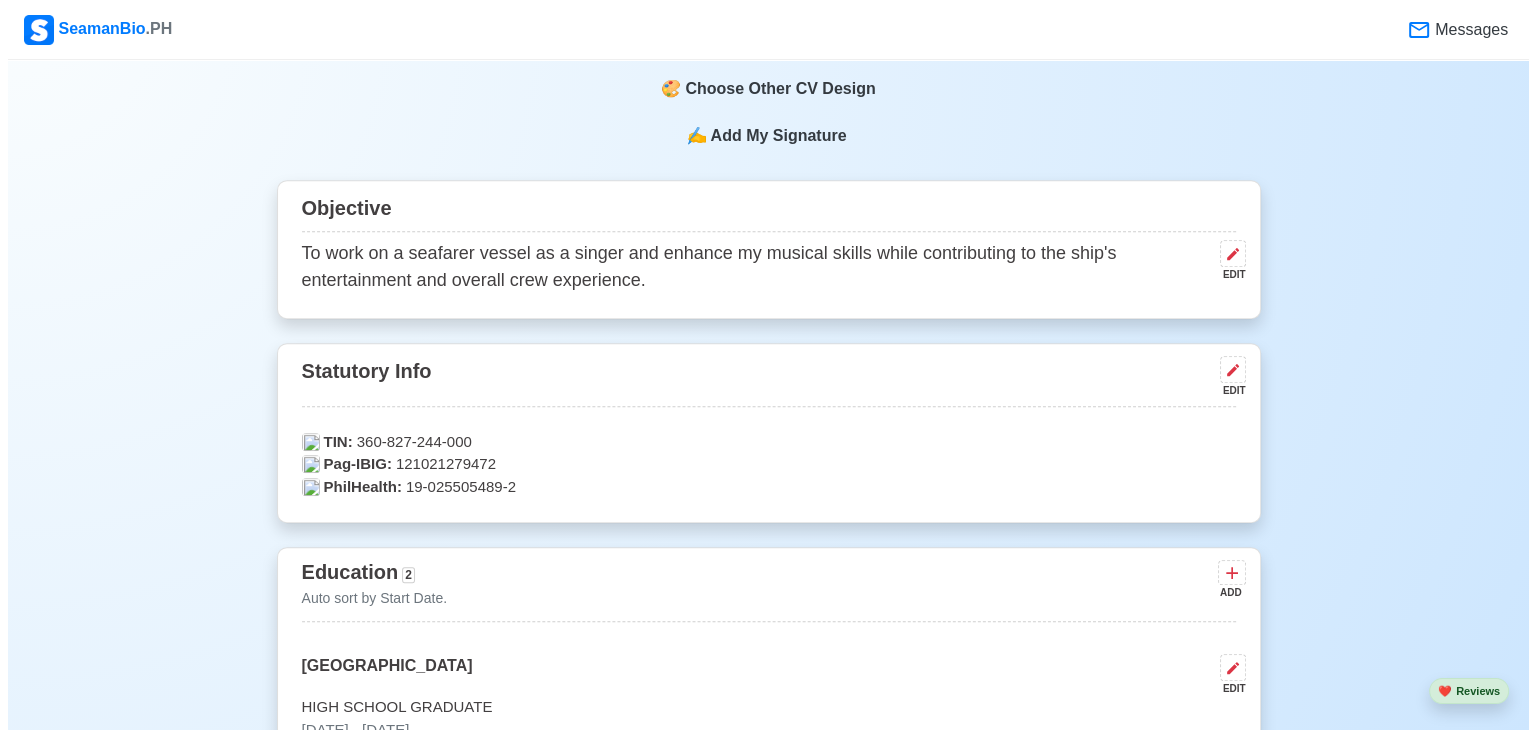 scroll, scrollTop: 500, scrollLeft: 0, axis: vertical 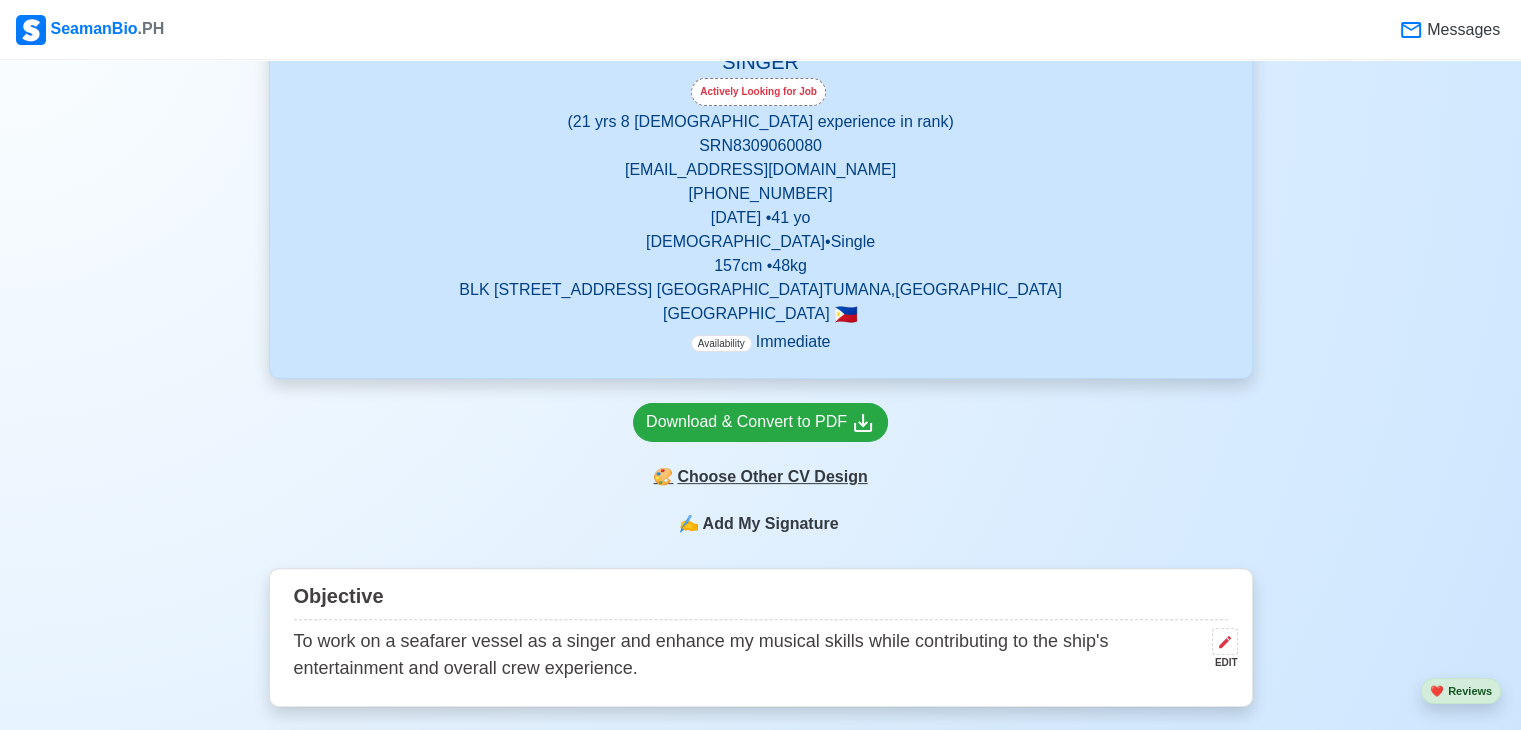 click on "🎨 Choose Other CV Design" at bounding box center [760, 477] 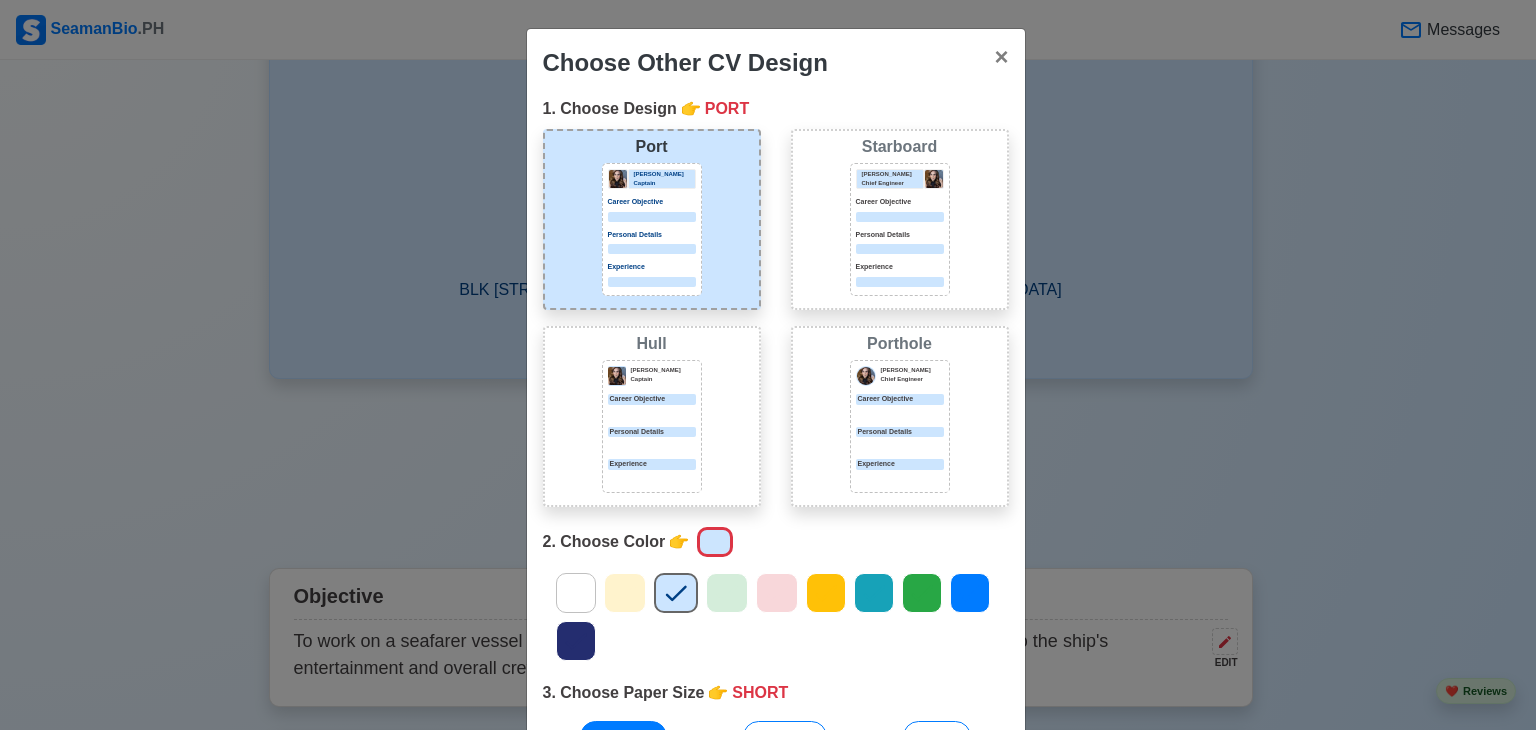 click on "Career Objective" at bounding box center [900, 209] 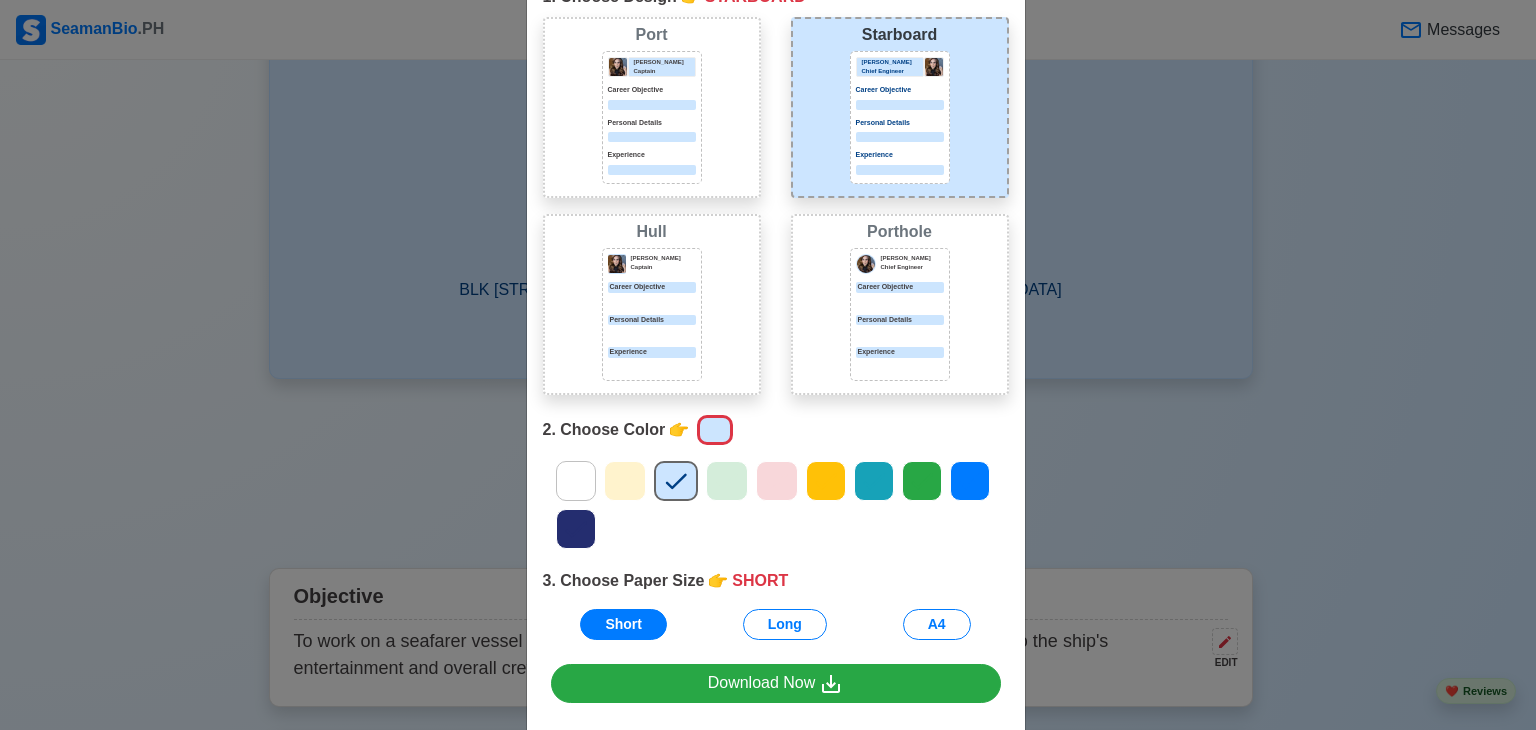scroll, scrollTop: 190, scrollLeft: 0, axis: vertical 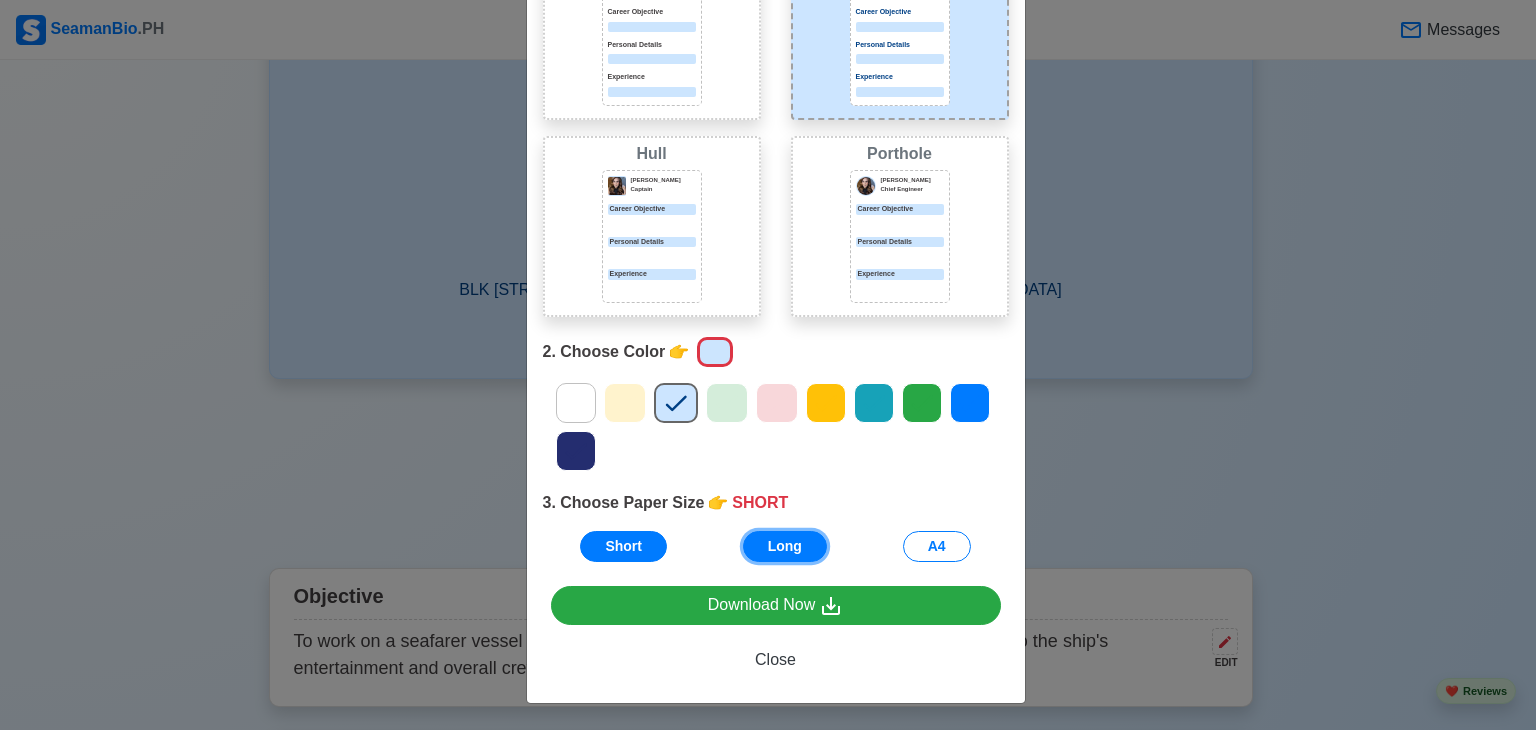 click on "Long" at bounding box center [785, 546] 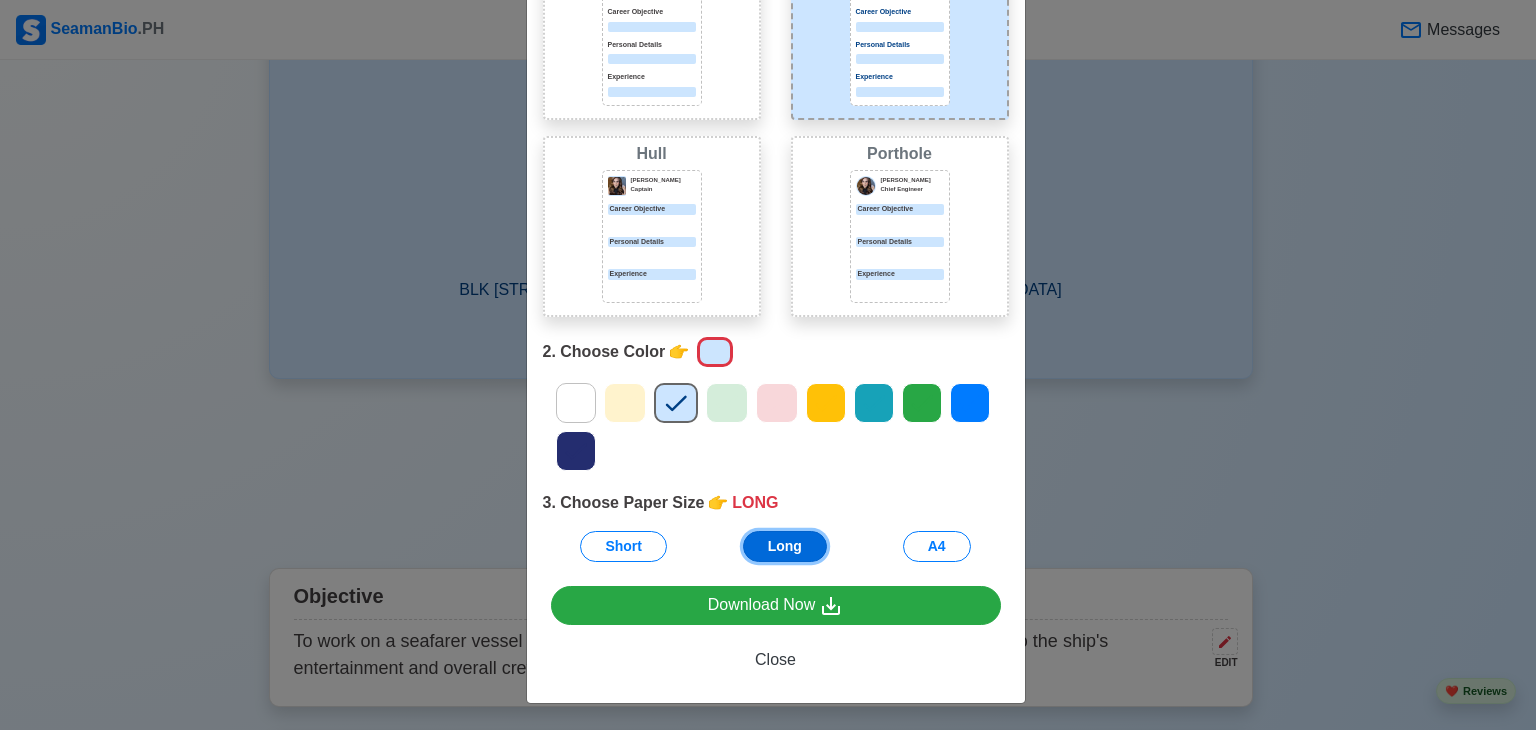 scroll, scrollTop: 190, scrollLeft: 0, axis: vertical 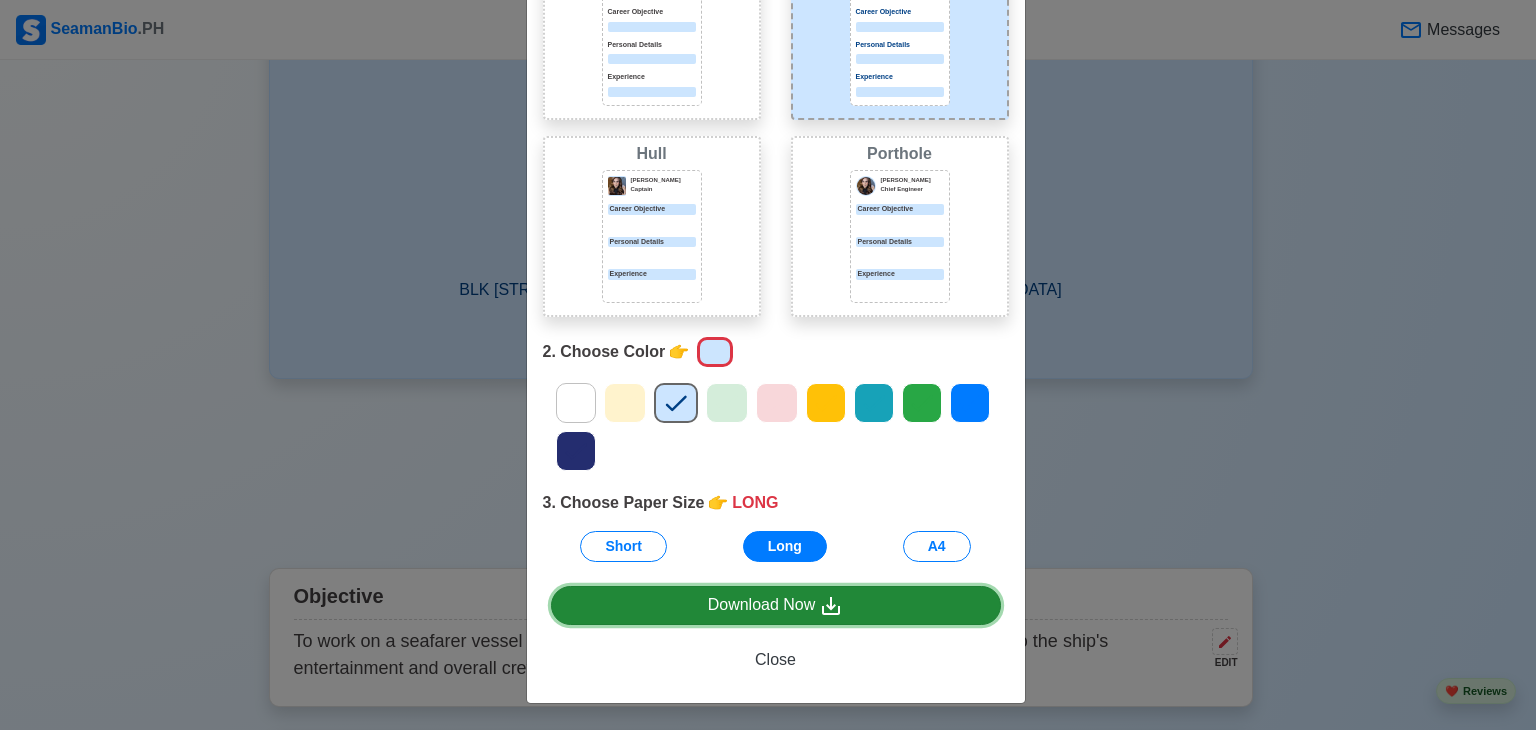 click on "Download Now" at bounding box center (776, 605) 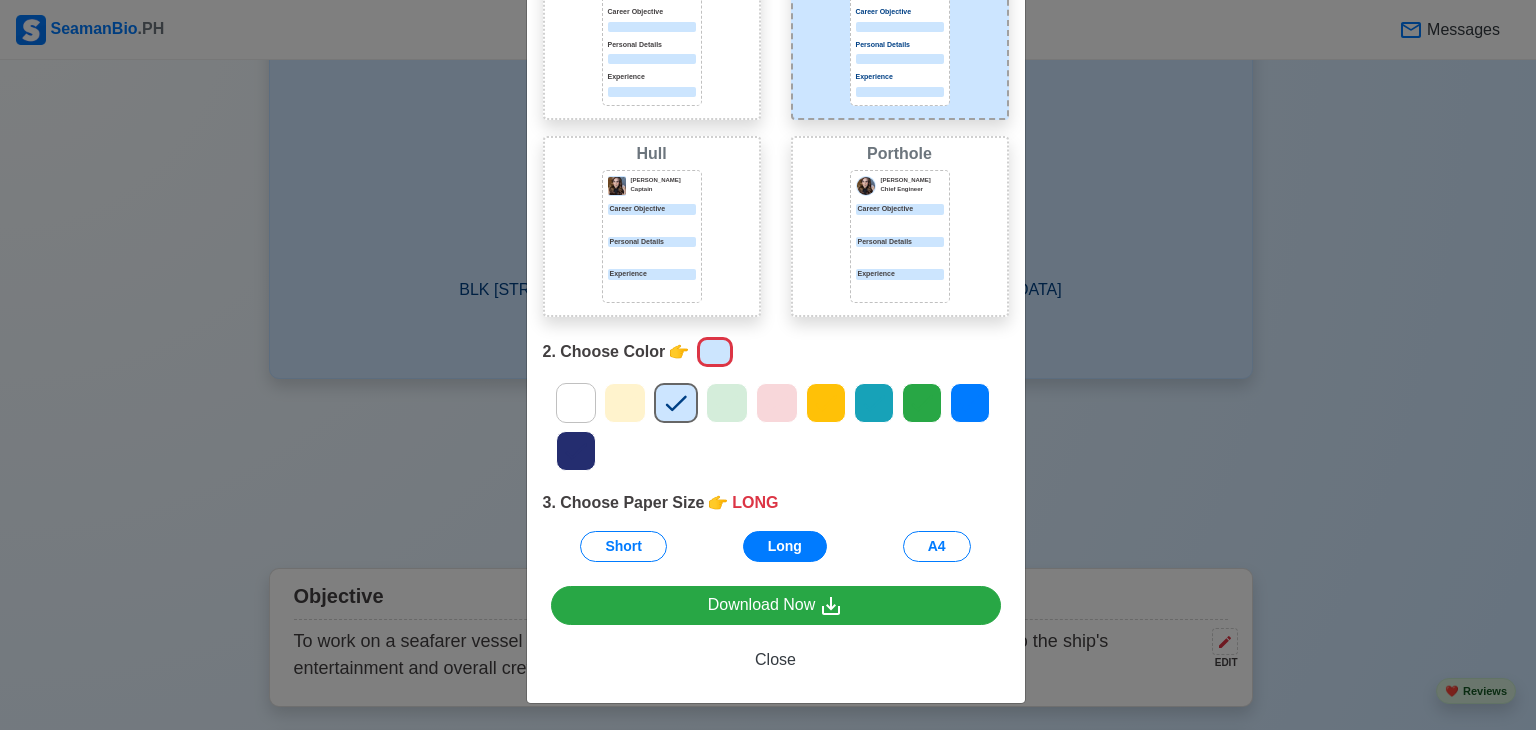 click on "1. Choose Design 👉 STARBOARD Port Donald Cris Captain Career Objective Personal Details Experience Starboard Jeffrey Gil Chief Engineer Career Objective Personal Details Experience Hull Donald Cris Captain Career Objective Personal Details Experience Porthole Jeffrey Gil Chief Engineer Career Objective Personal Details Experience 2. Choose Color 👉 3. Choose Paper Size 👉 LONG Short Long A4" at bounding box center (776, 242) 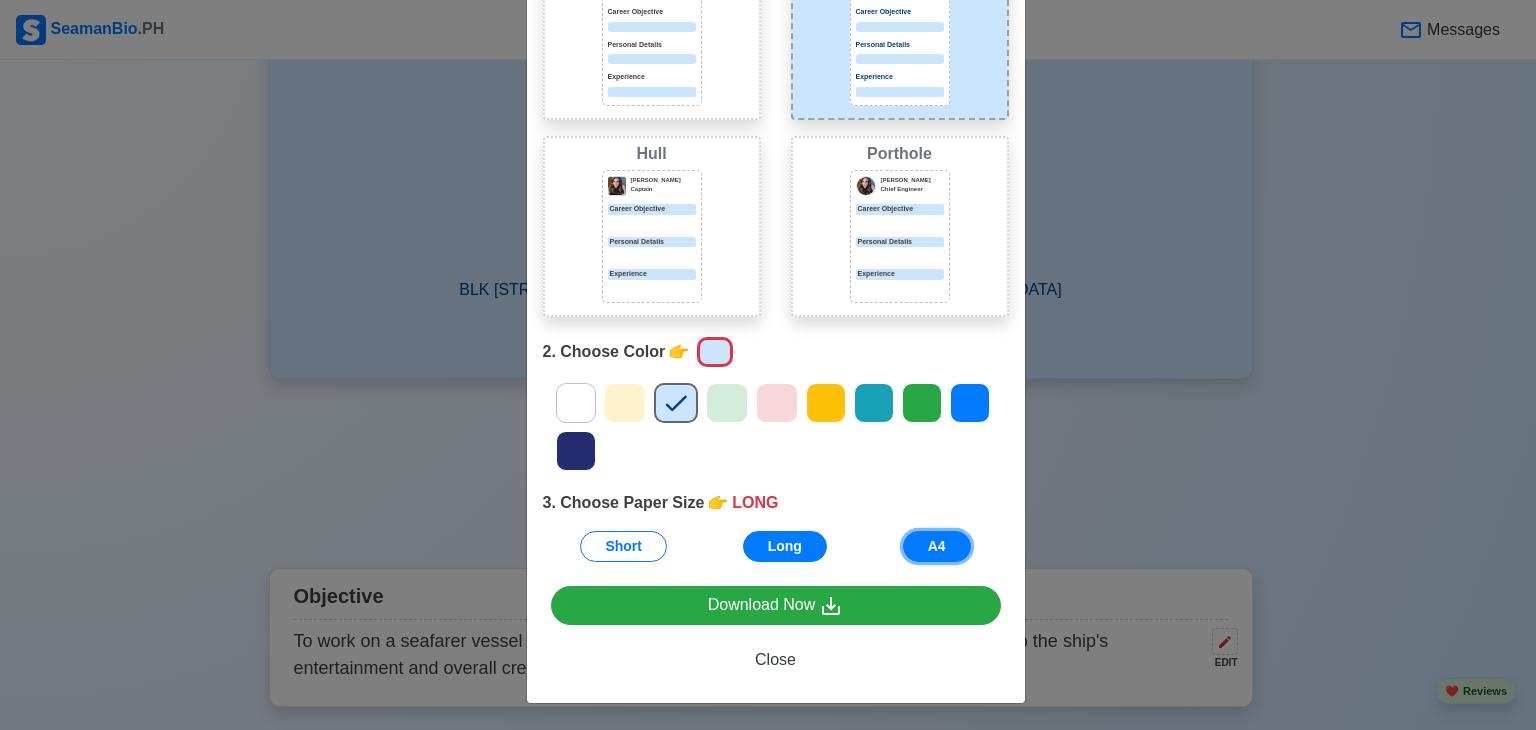 click on "A4" at bounding box center [937, 546] 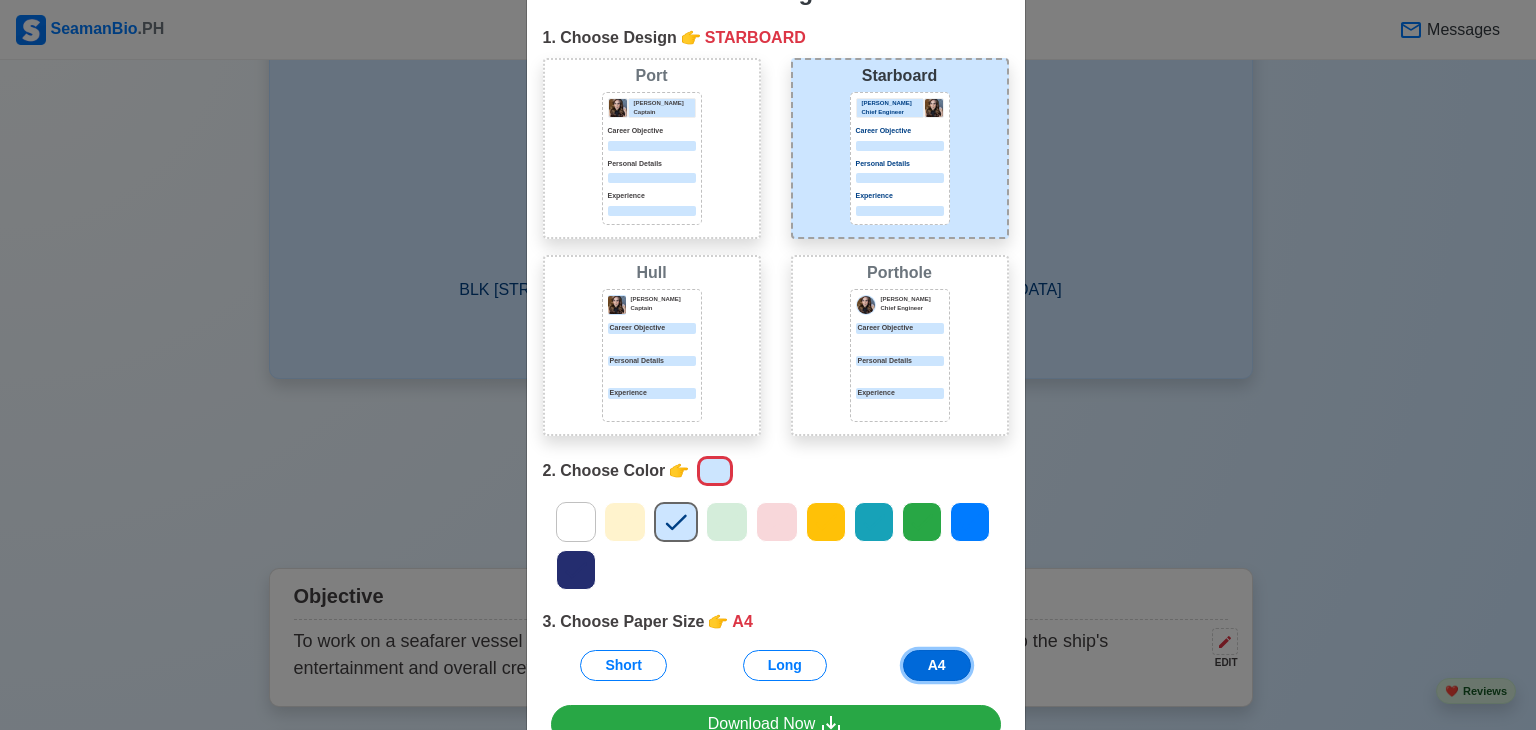 scroll, scrollTop: 0, scrollLeft: 0, axis: both 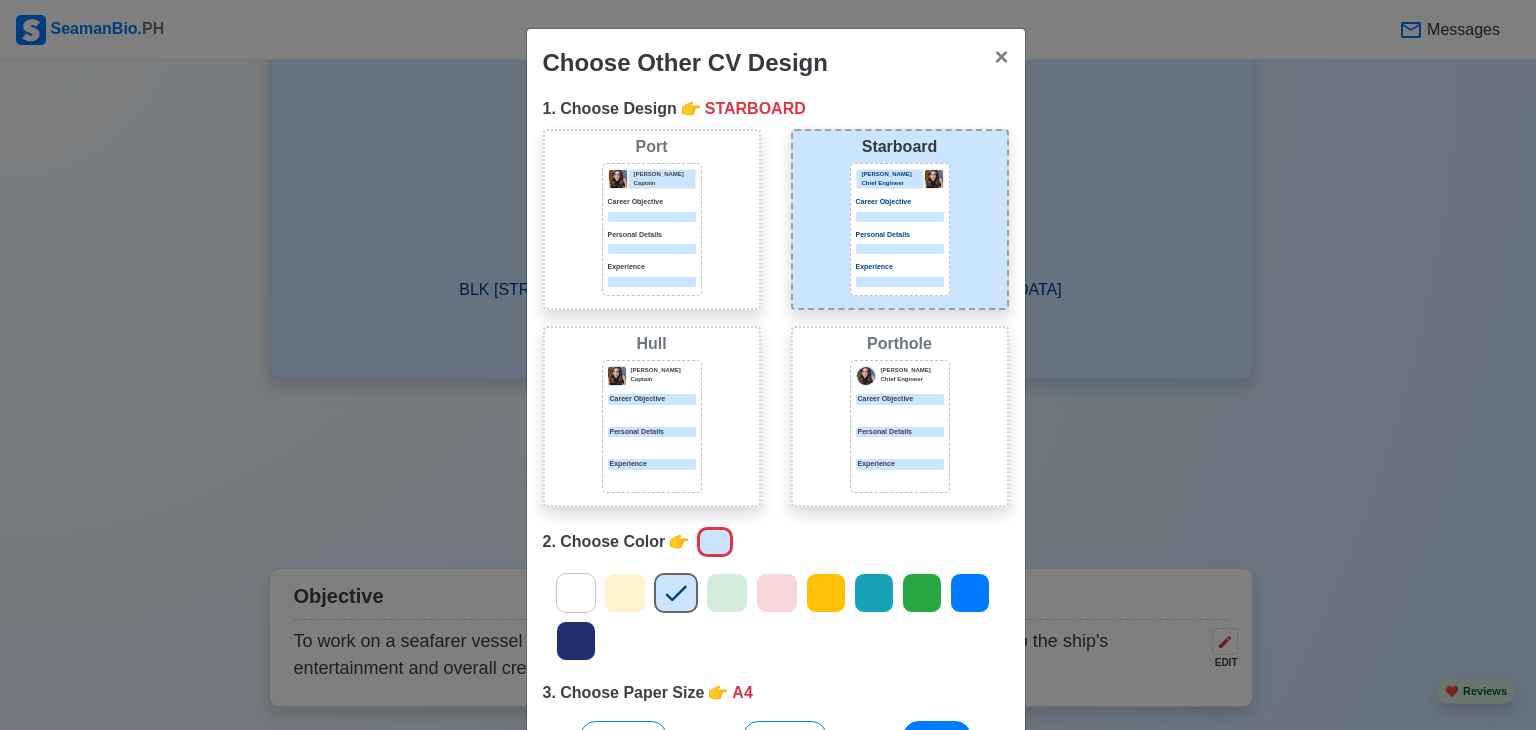 click at bounding box center (652, 414) 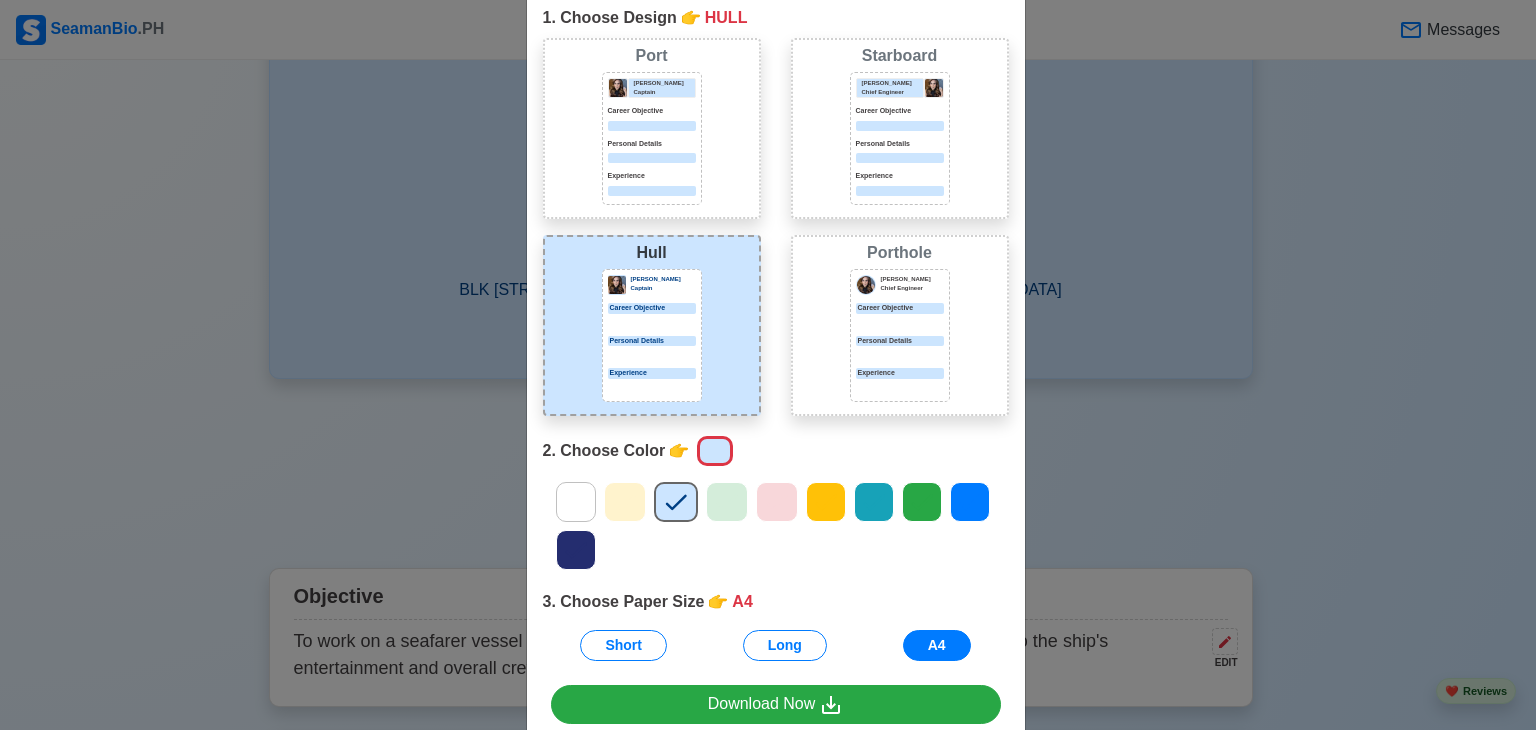 scroll, scrollTop: 190, scrollLeft: 0, axis: vertical 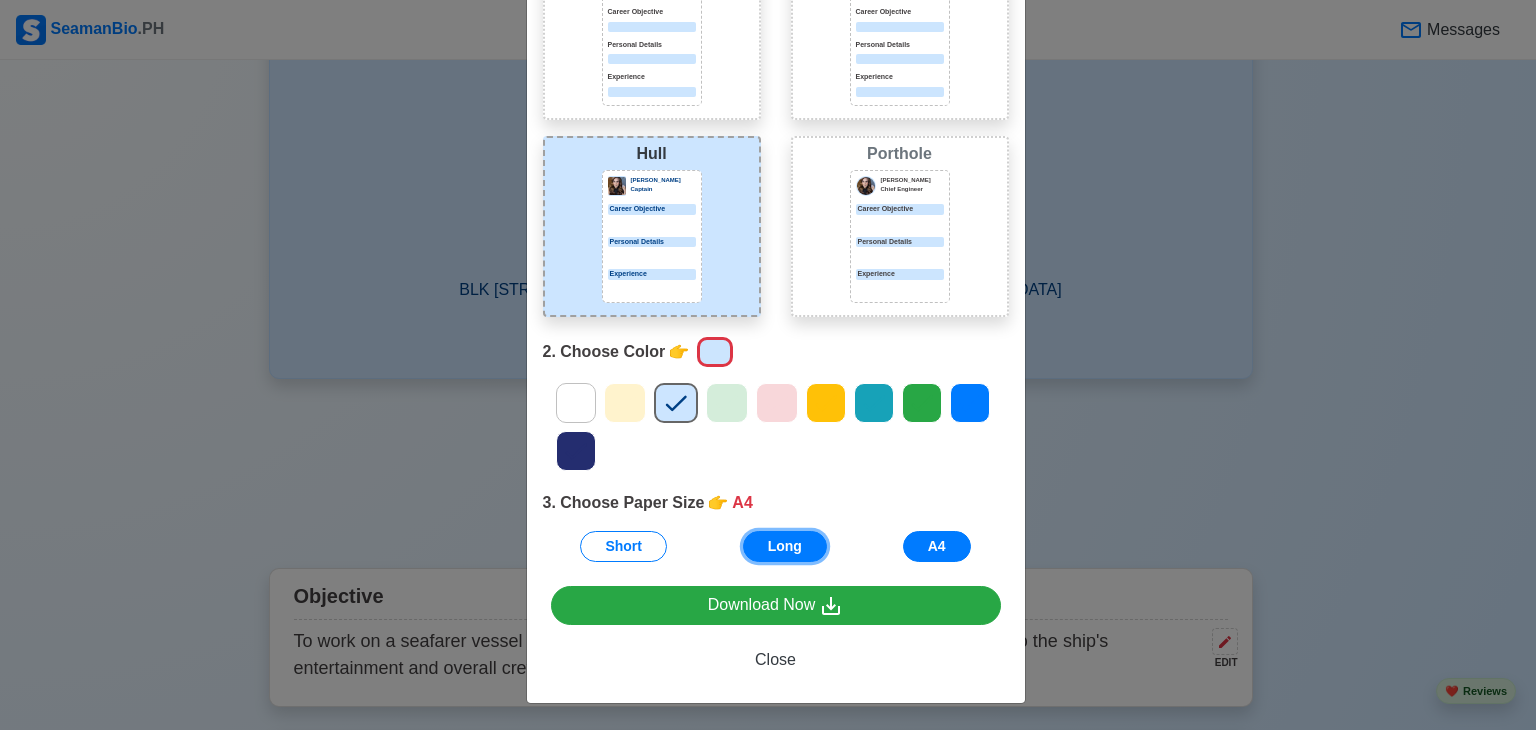 click on "Long" at bounding box center (785, 546) 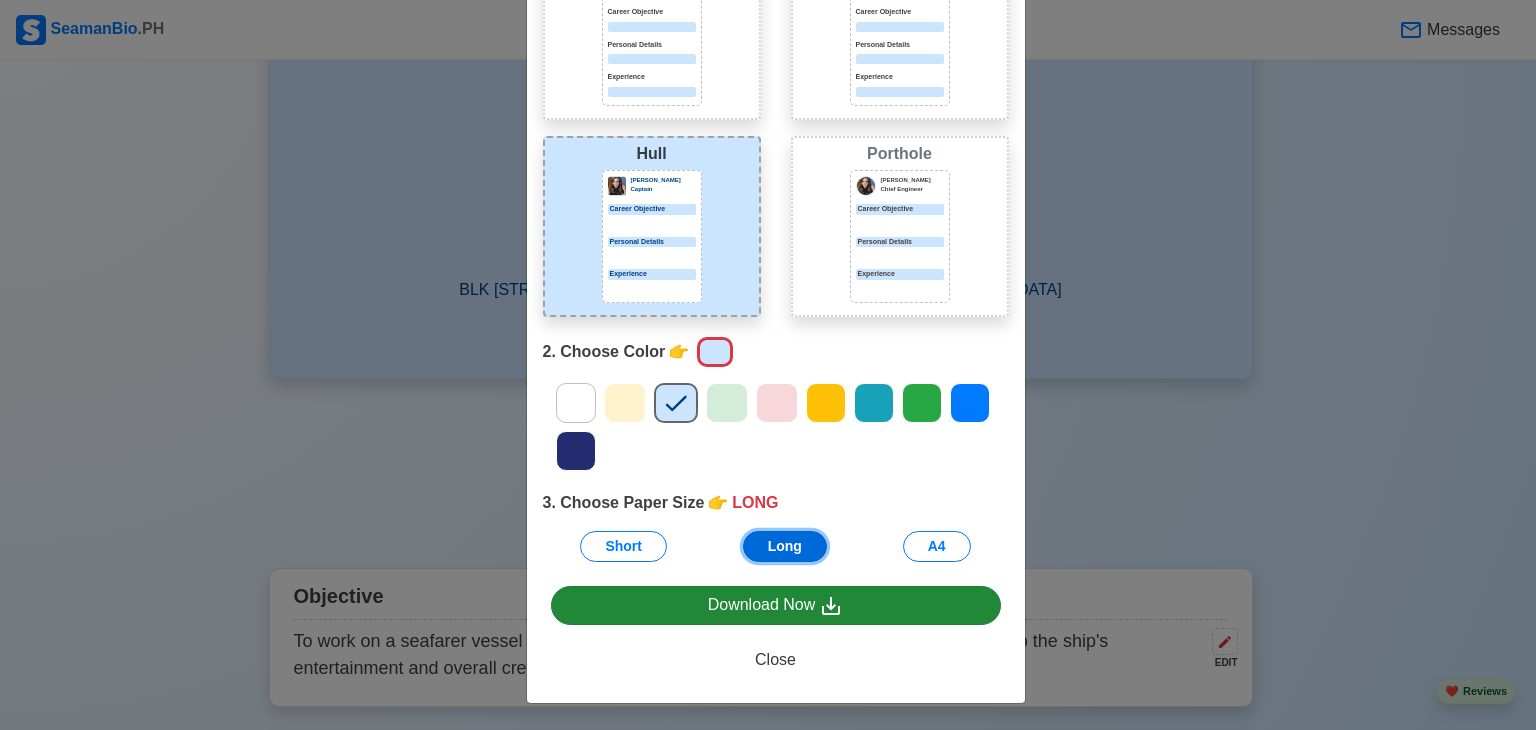 scroll, scrollTop: 190, scrollLeft: 0, axis: vertical 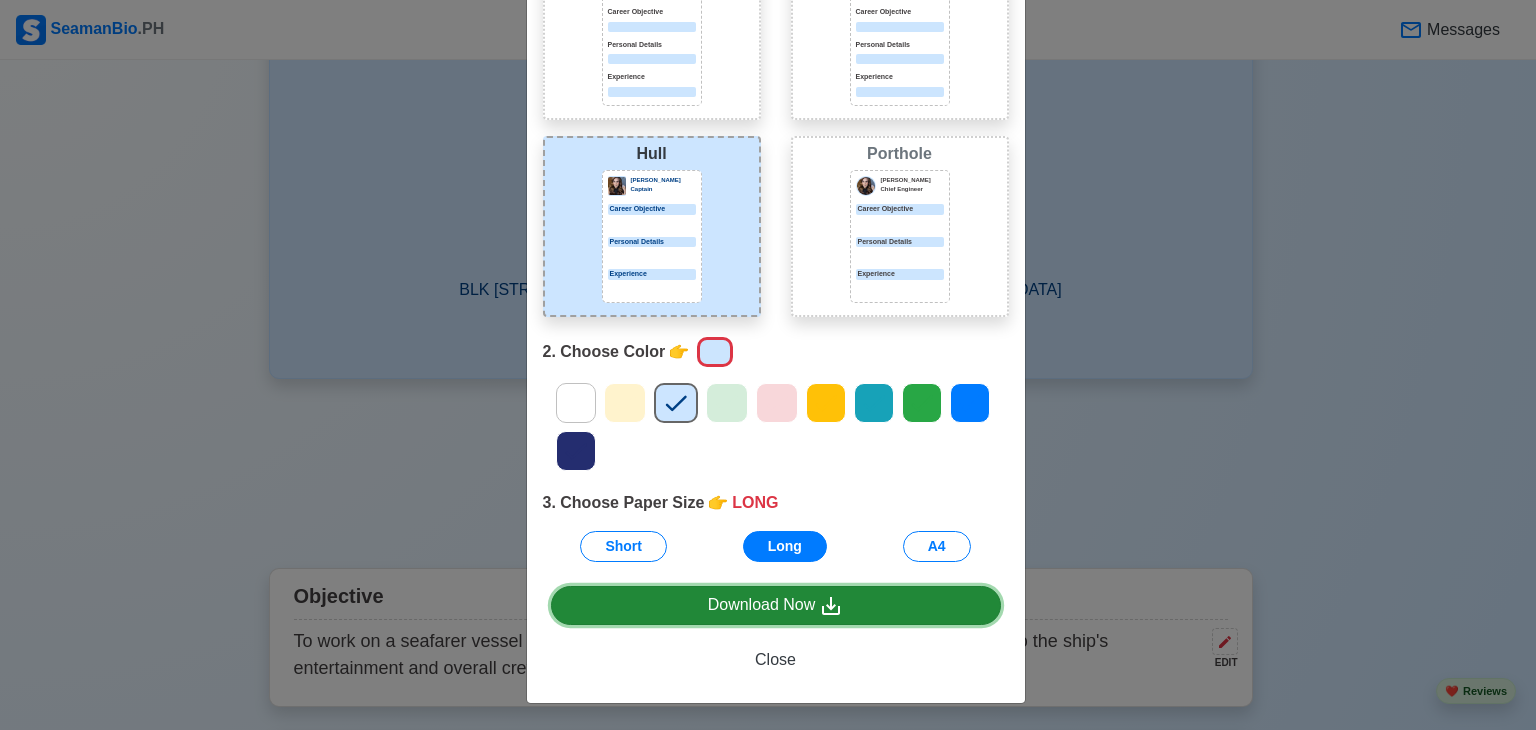 drag, startPoint x: 770, startPoint y: 598, endPoint x: 762, endPoint y: 605, distance: 10.630146 